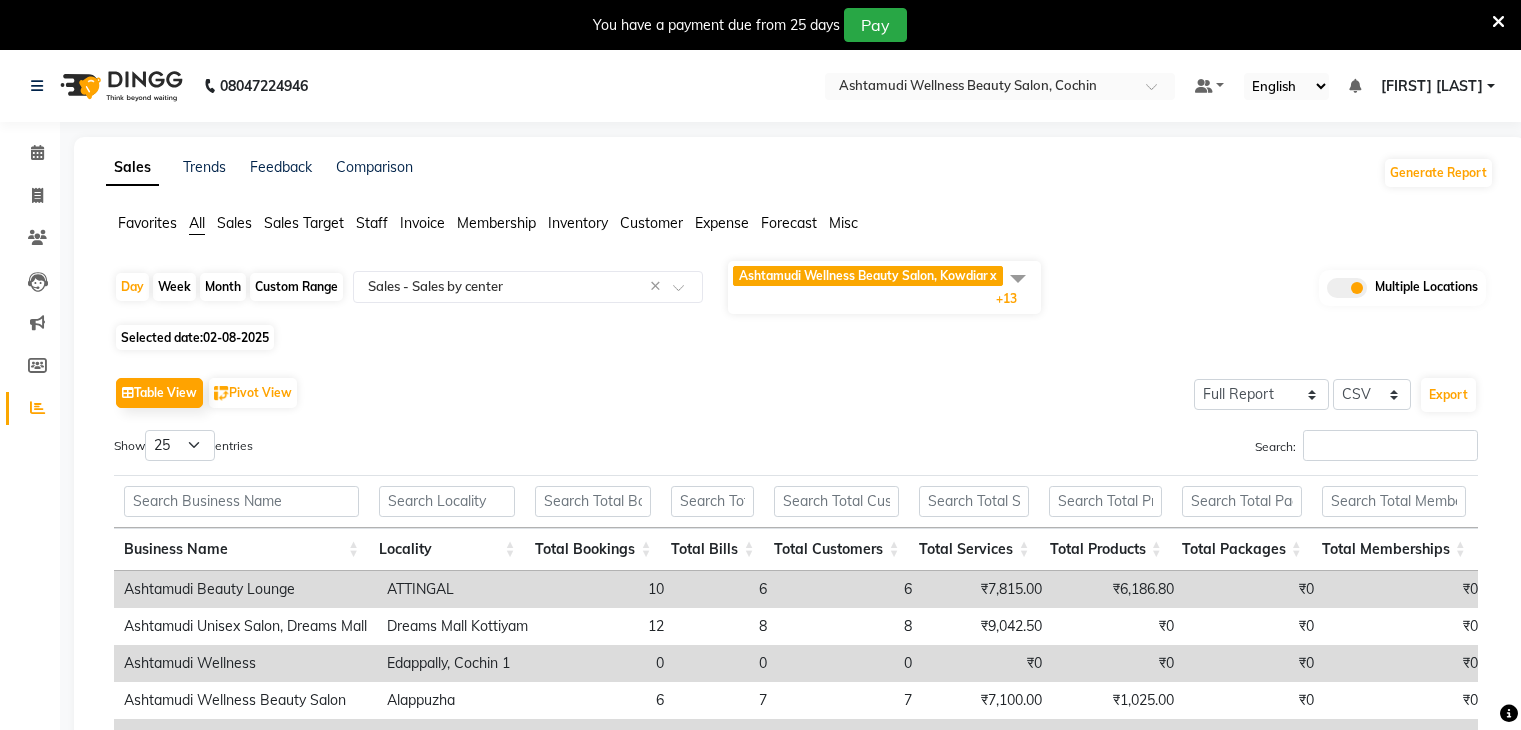 select on "full_report" 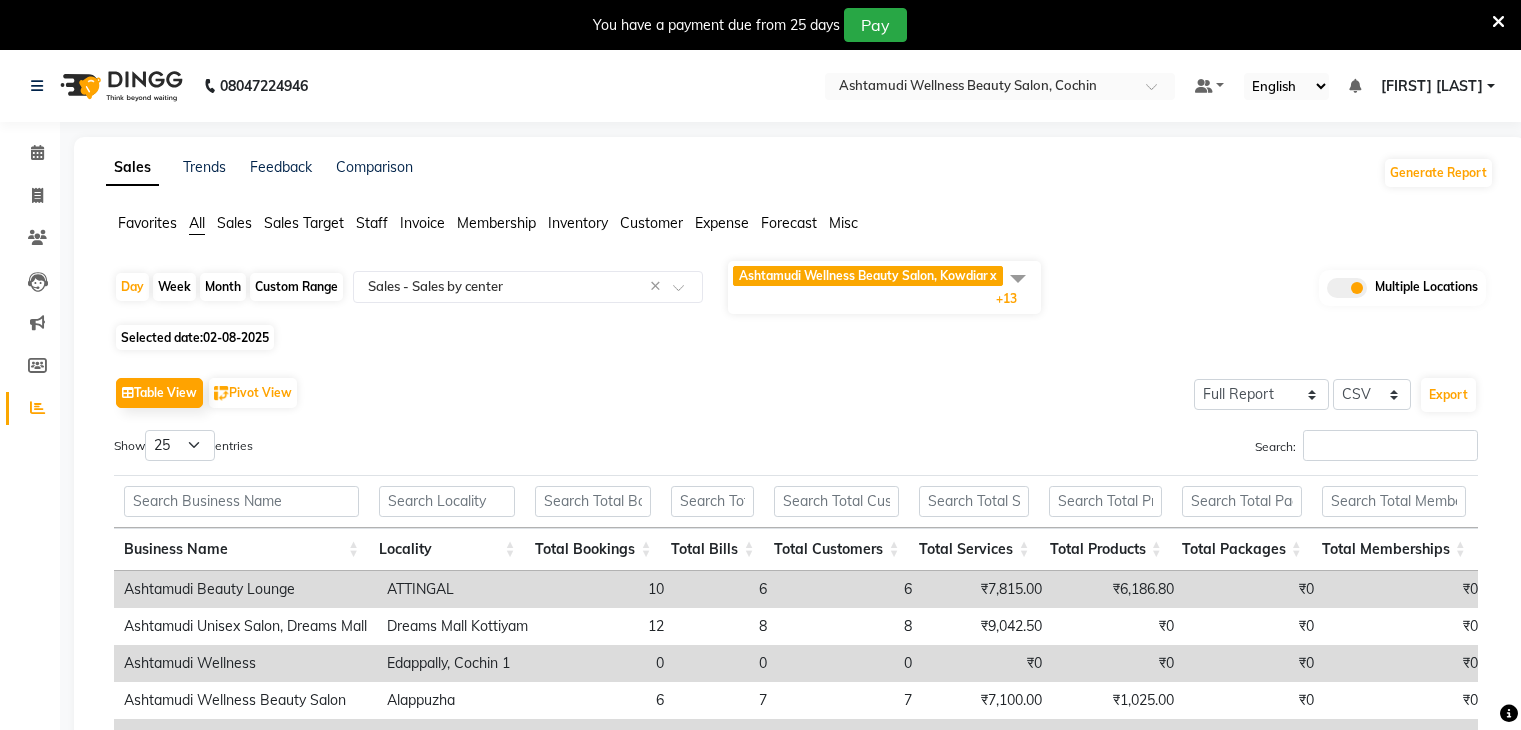 scroll, scrollTop: 0, scrollLeft: 0, axis: both 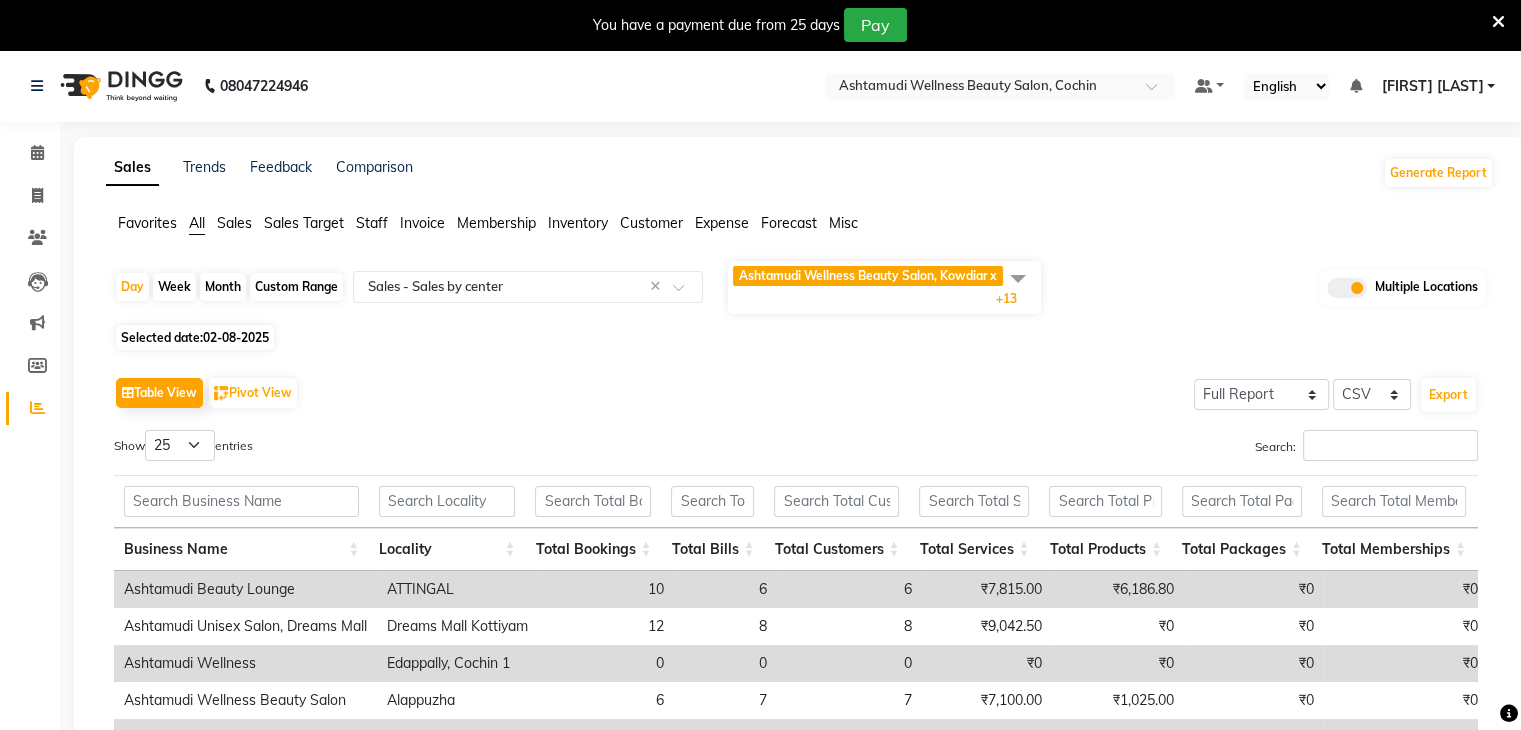 click 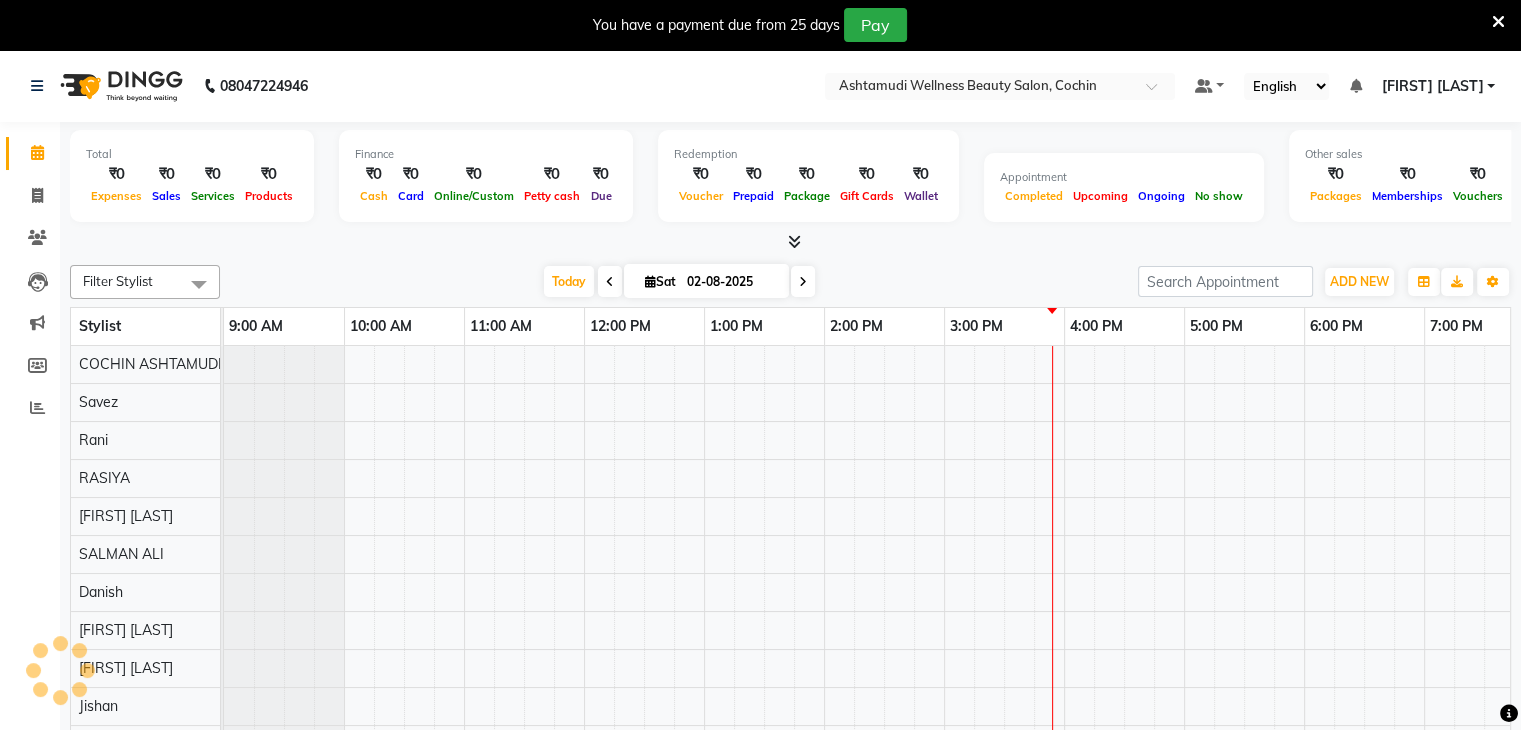 scroll, scrollTop: 0, scrollLeft: 0, axis: both 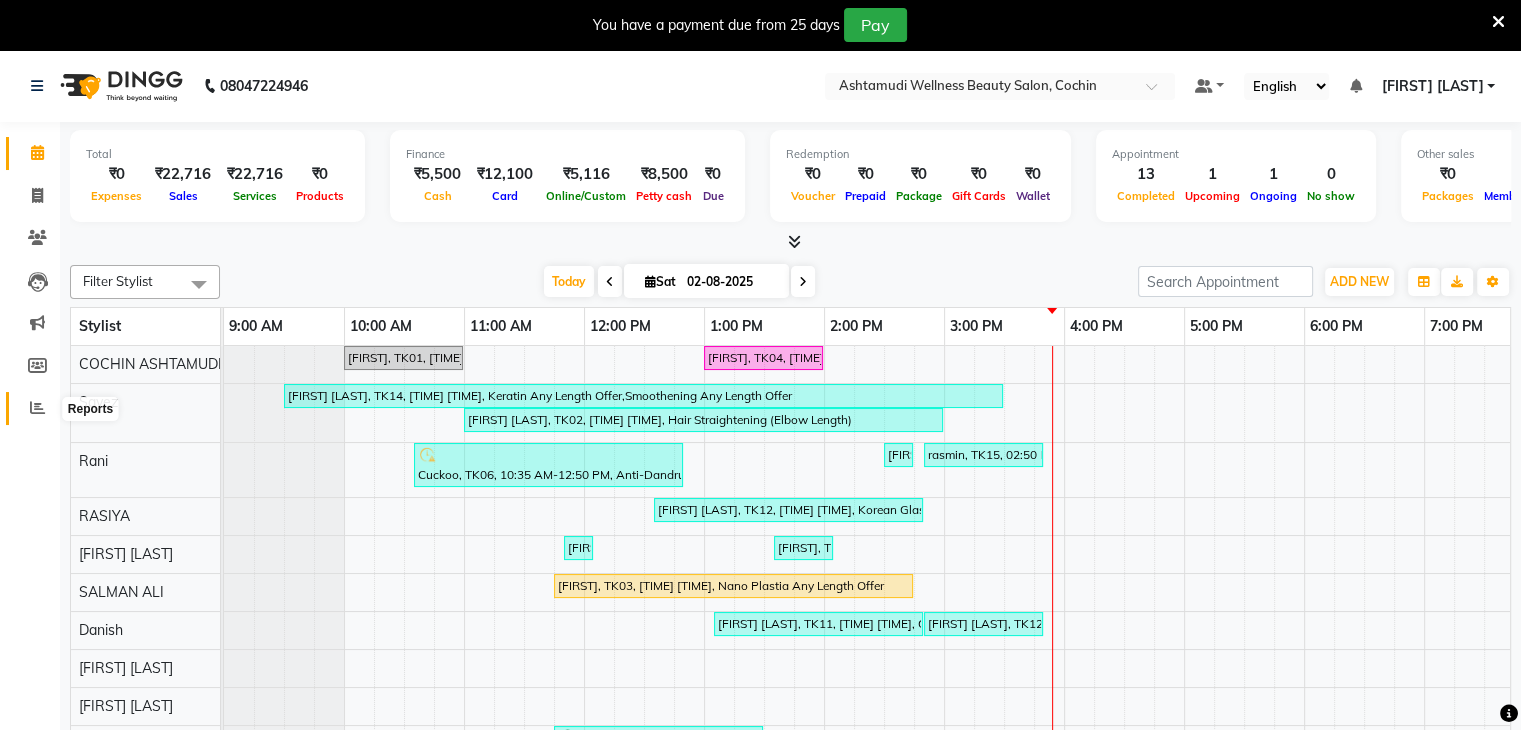 click 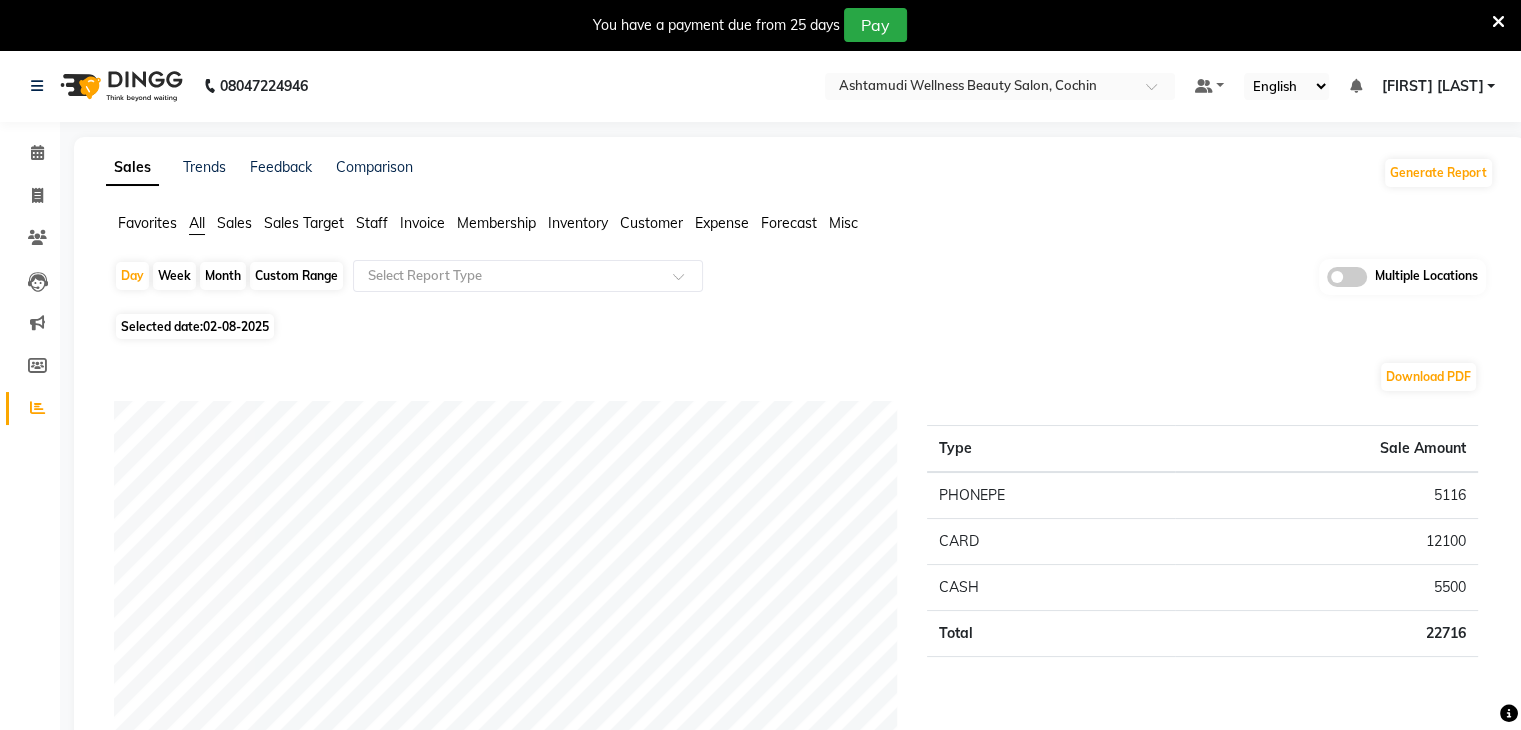click 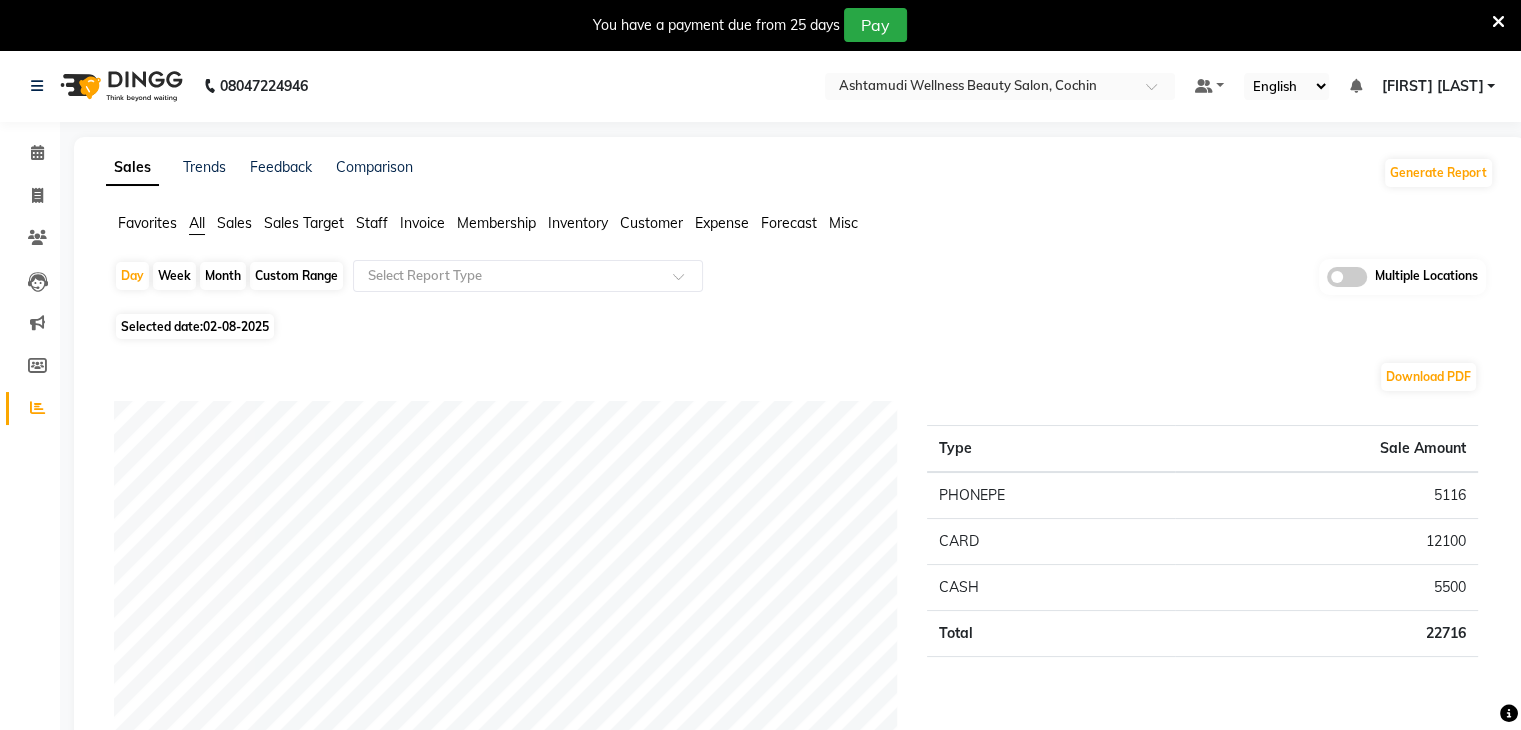 click 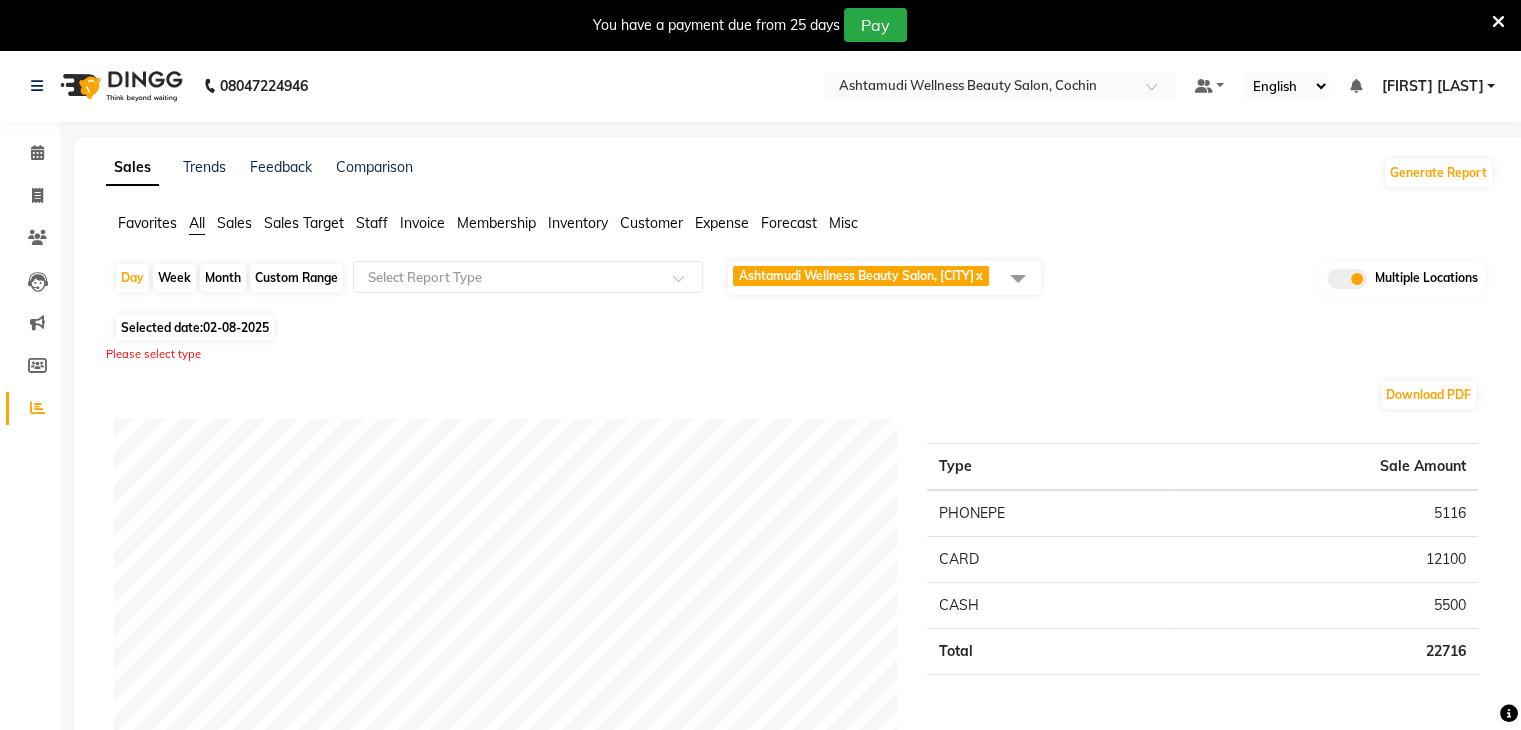 click 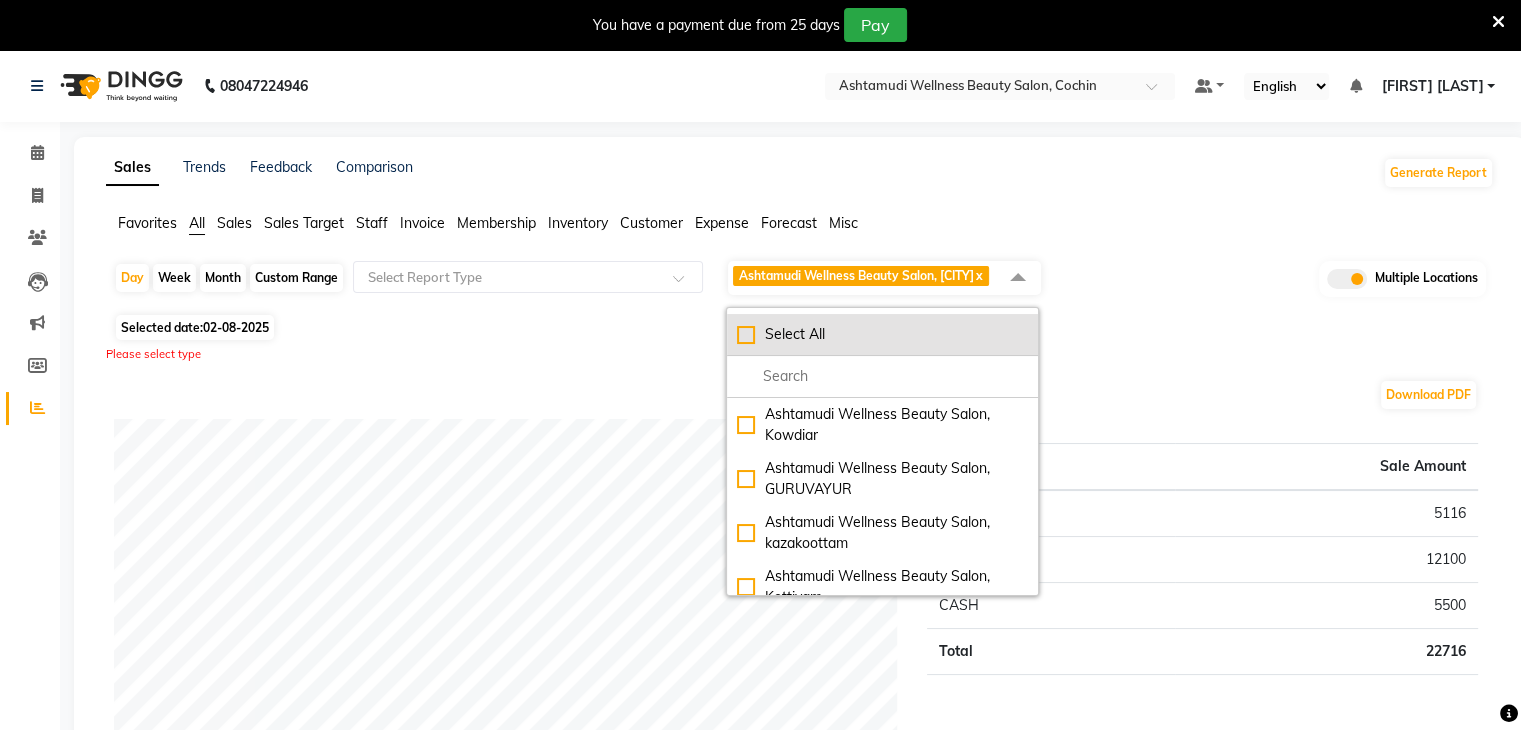 click on "Select All" 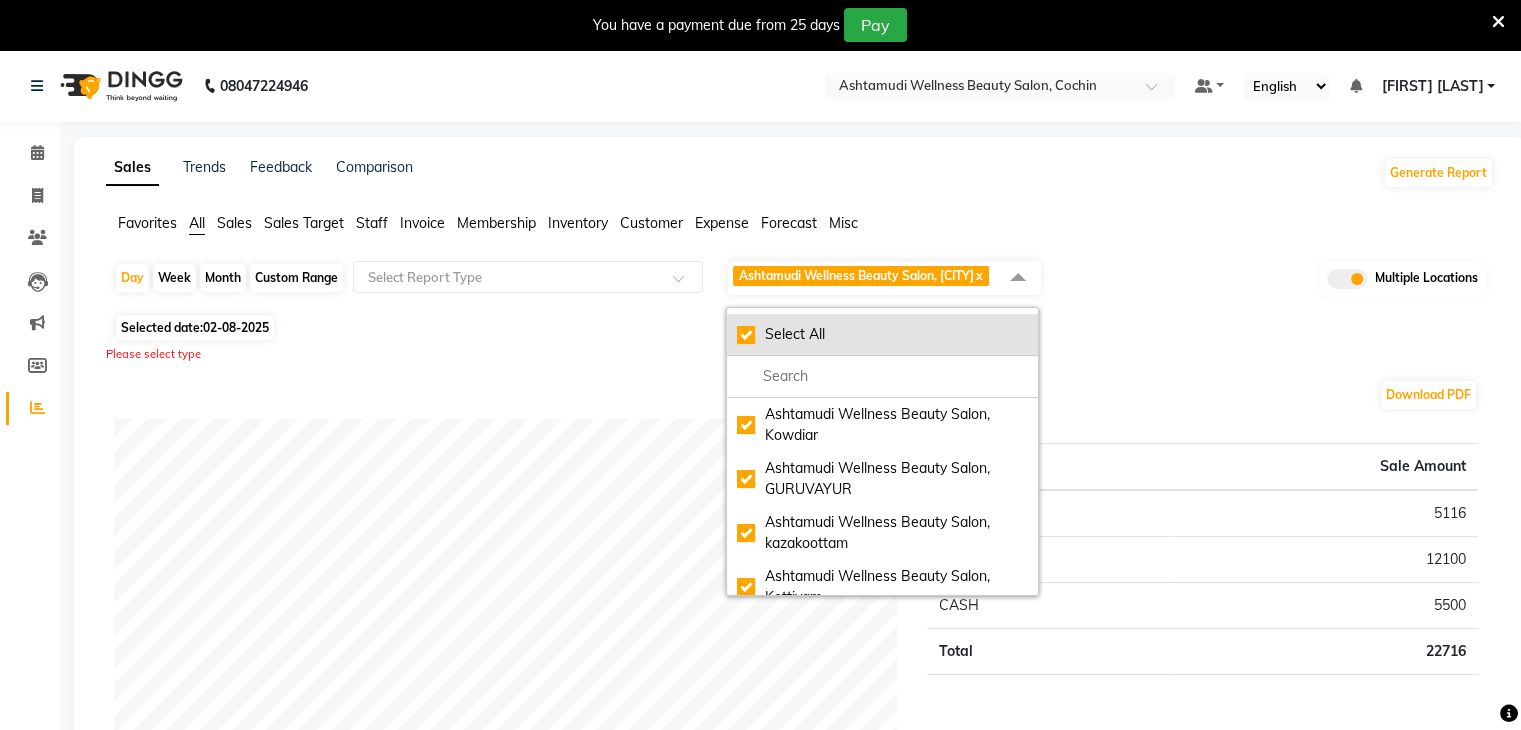 checkbox on "true" 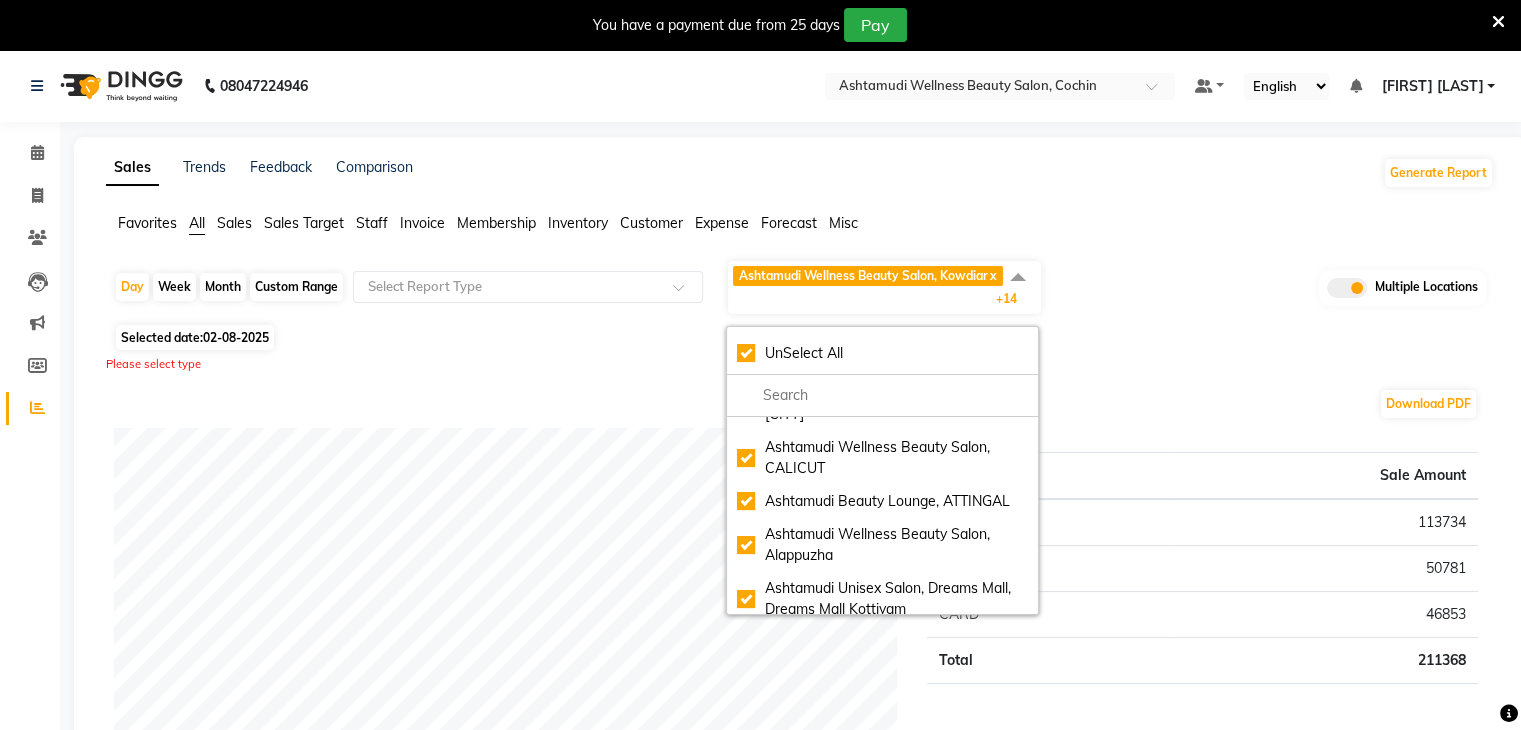 scroll, scrollTop: 592, scrollLeft: 0, axis: vertical 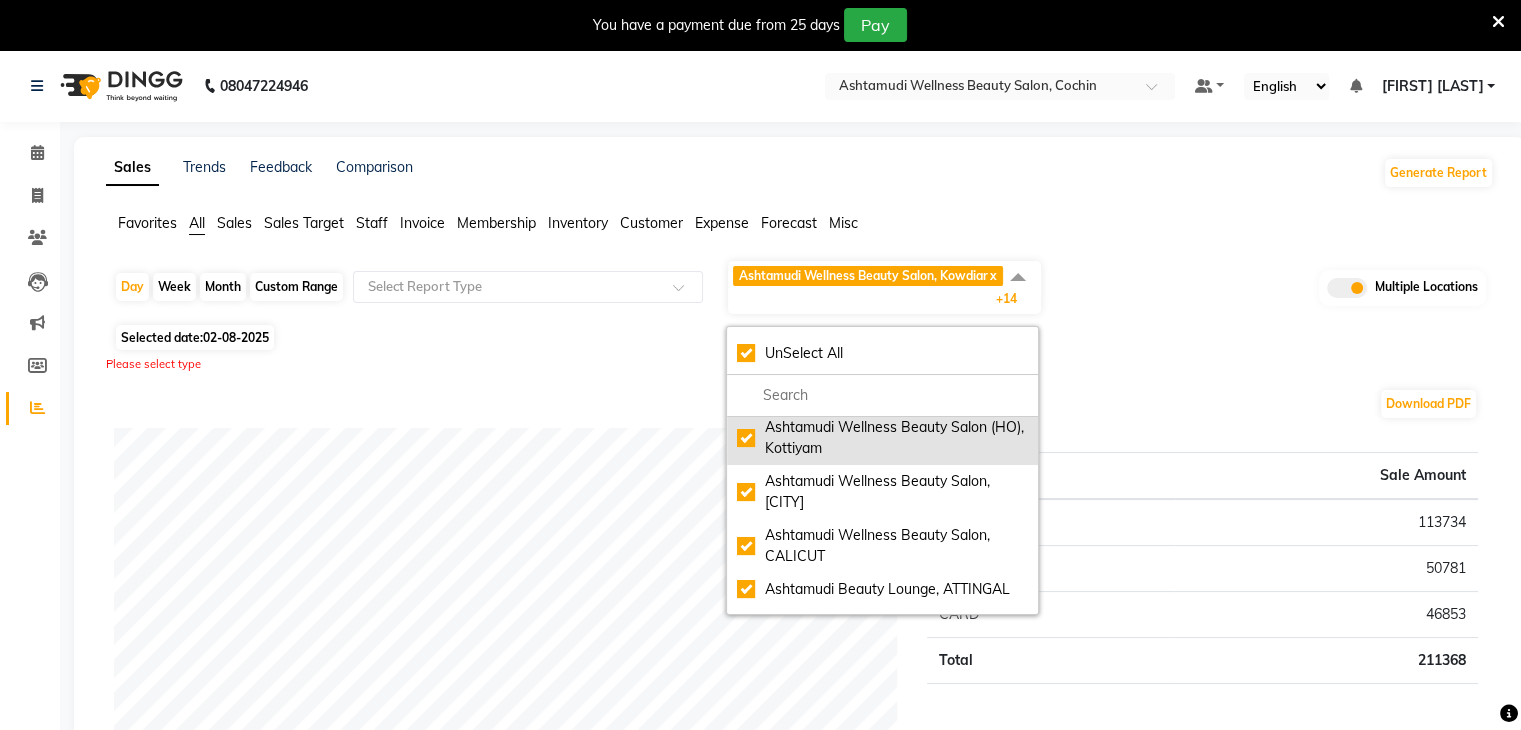 click on "Ashtamudi Wellness Beauty Salon (HO), Kottiyam" 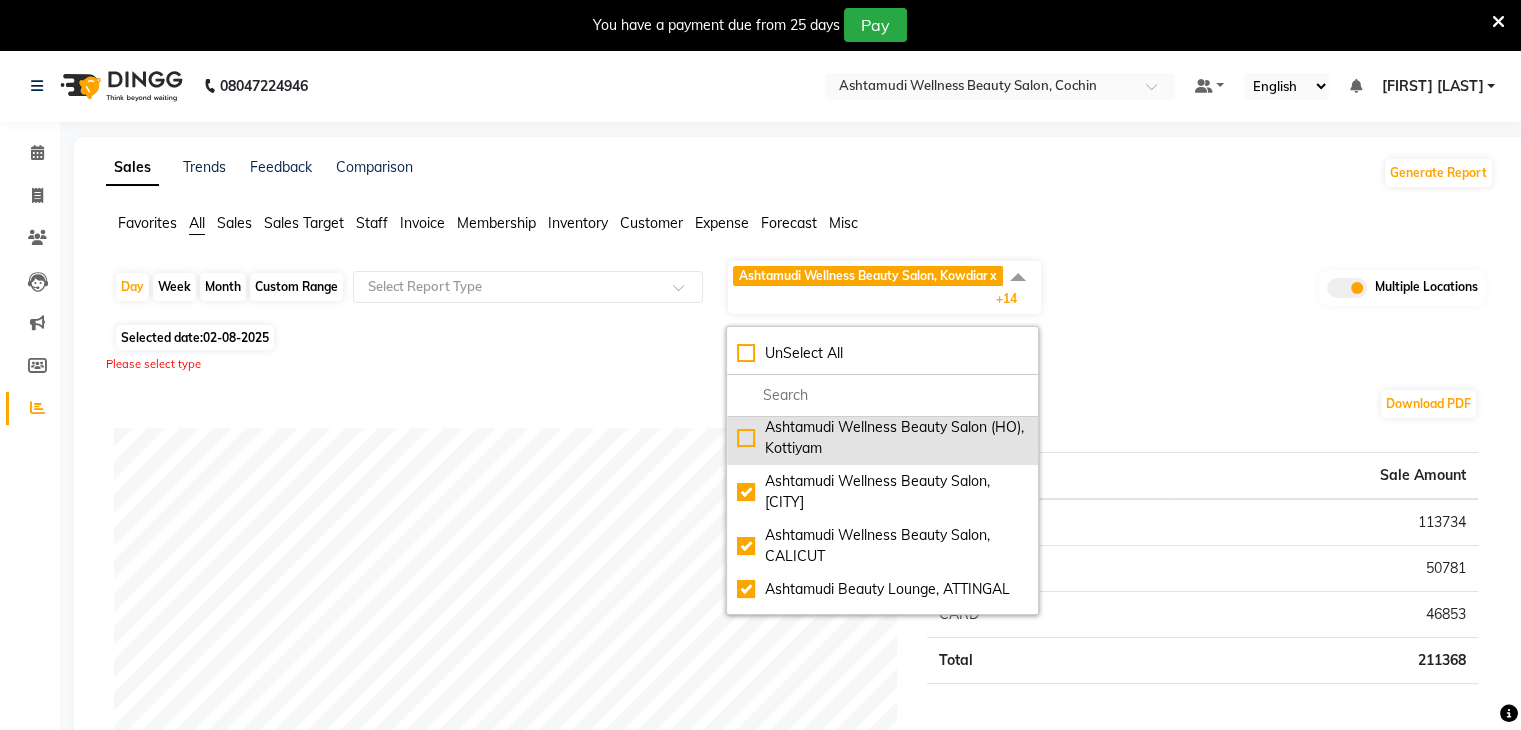 checkbox on "false" 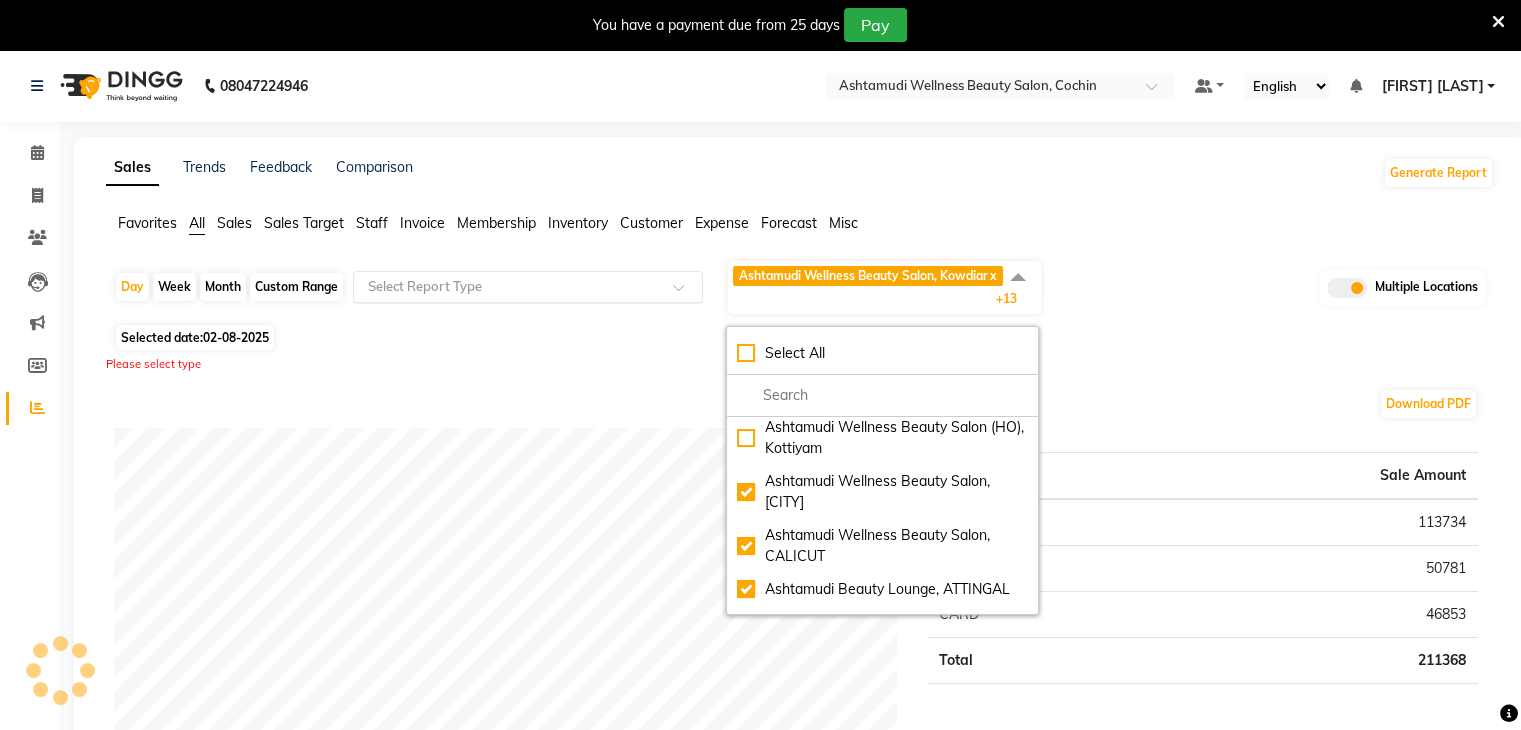 click 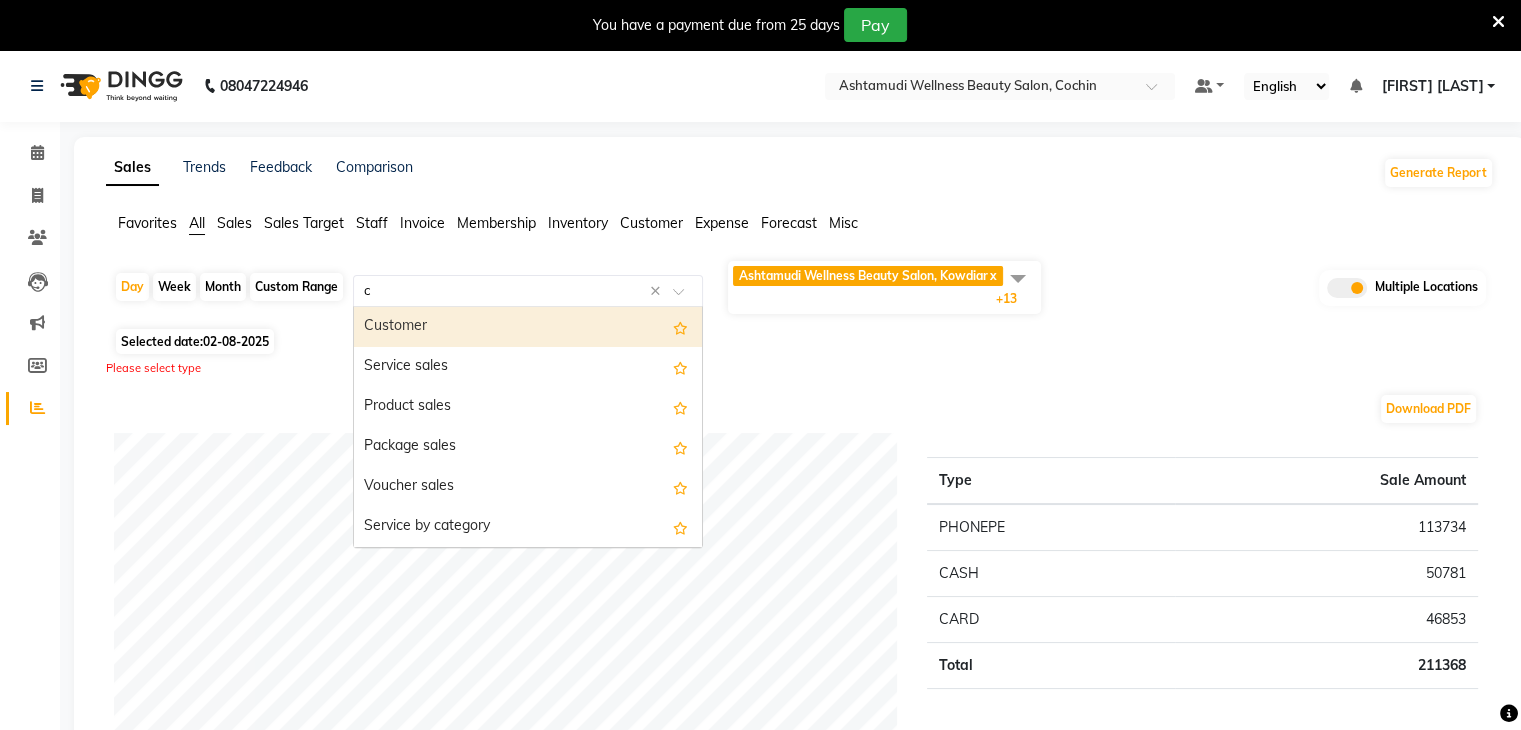 type on "ce" 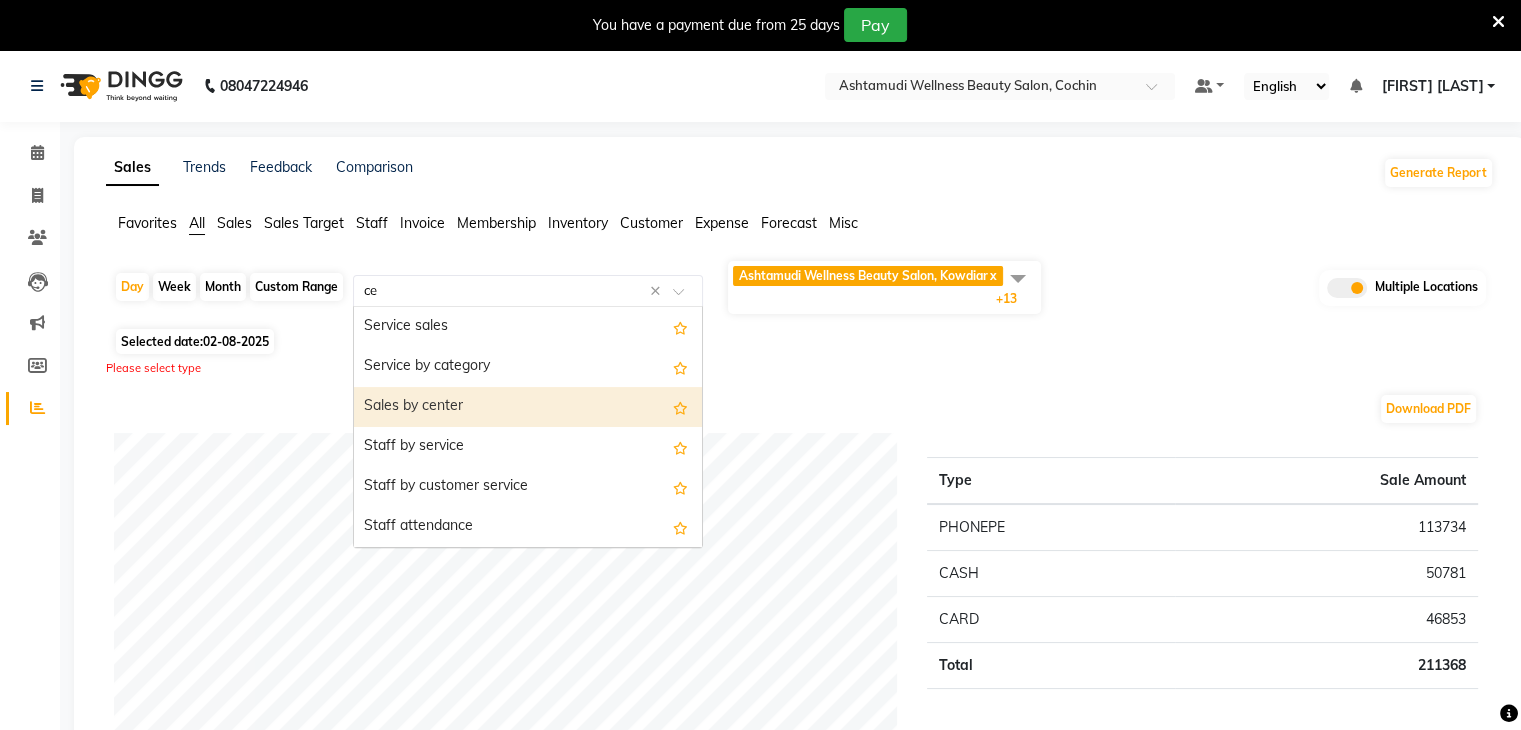 click on "Sales by center" at bounding box center (528, 407) 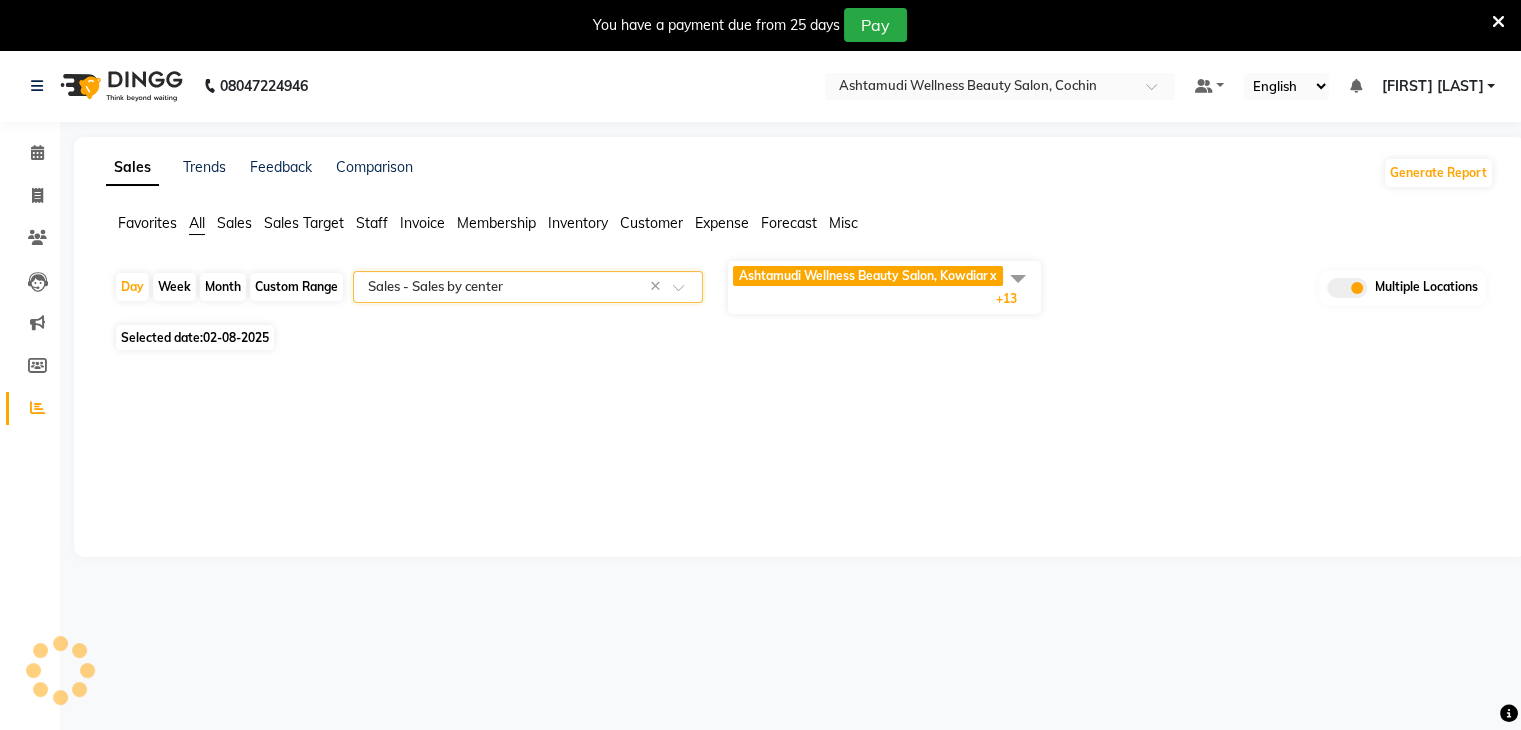 select on "full_report" 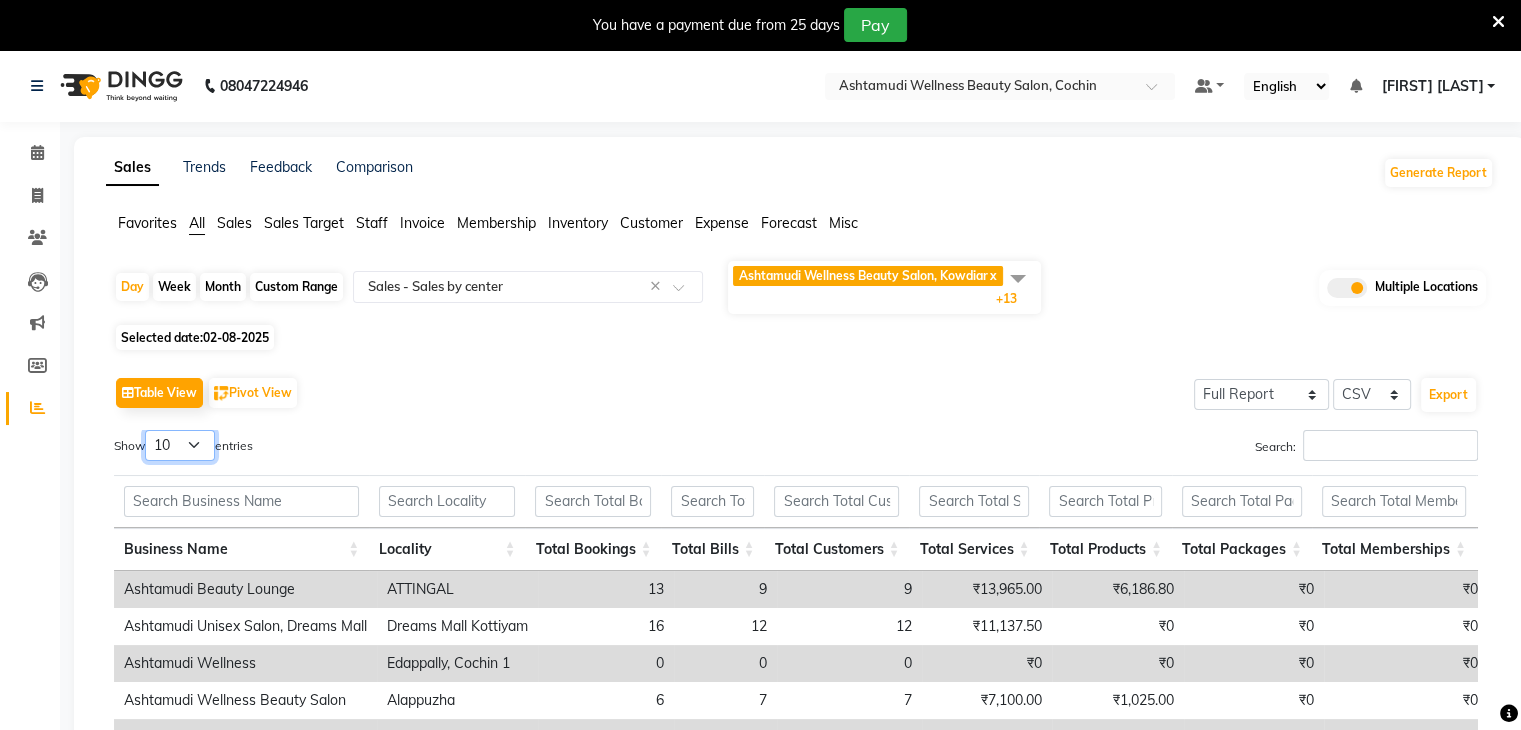 click on "10 25 50 100" at bounding box center [180, 445] 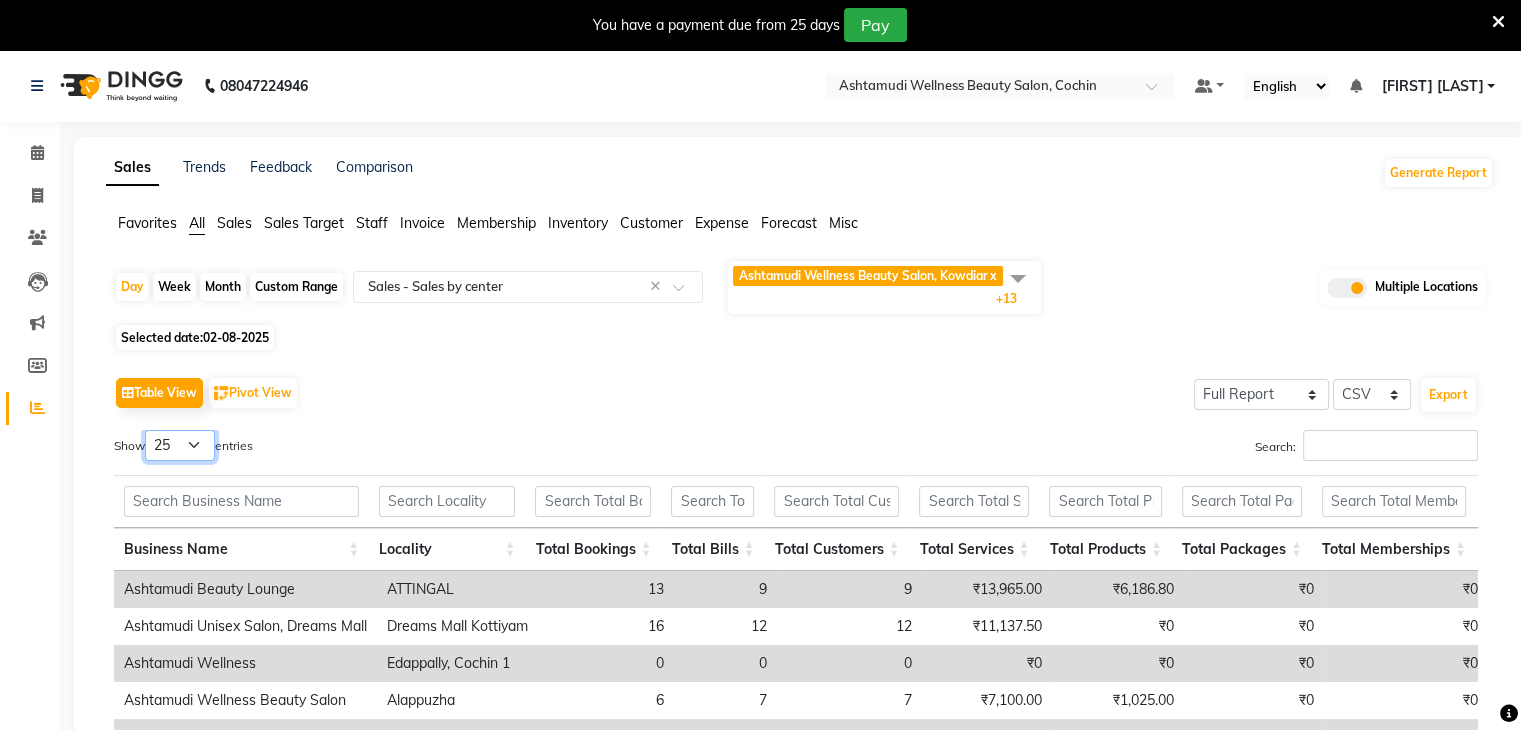 click on "10 25 50 100" at bounding box center [180, 445] 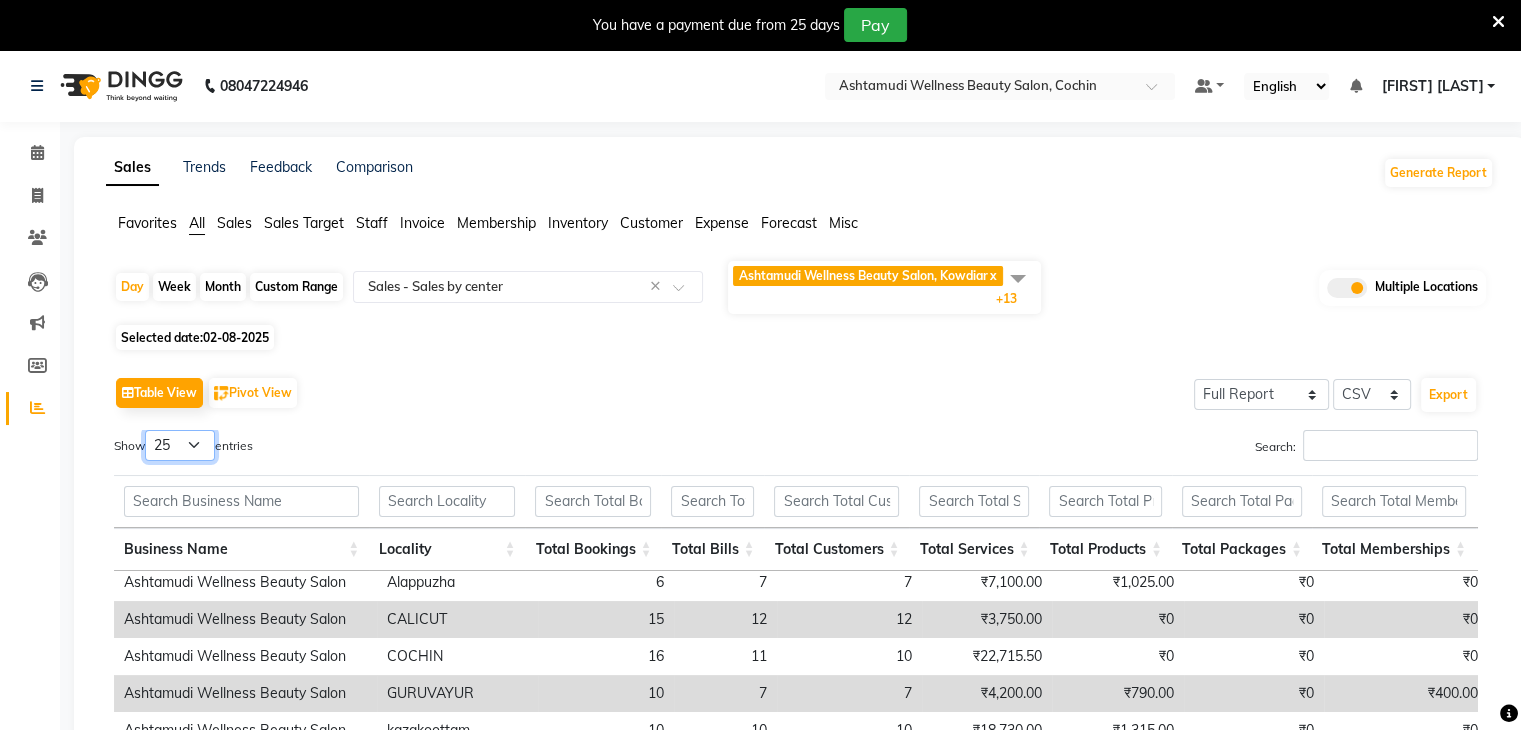 scroll, scrollTop: 132, scrollLeft: 0, axis: vertical 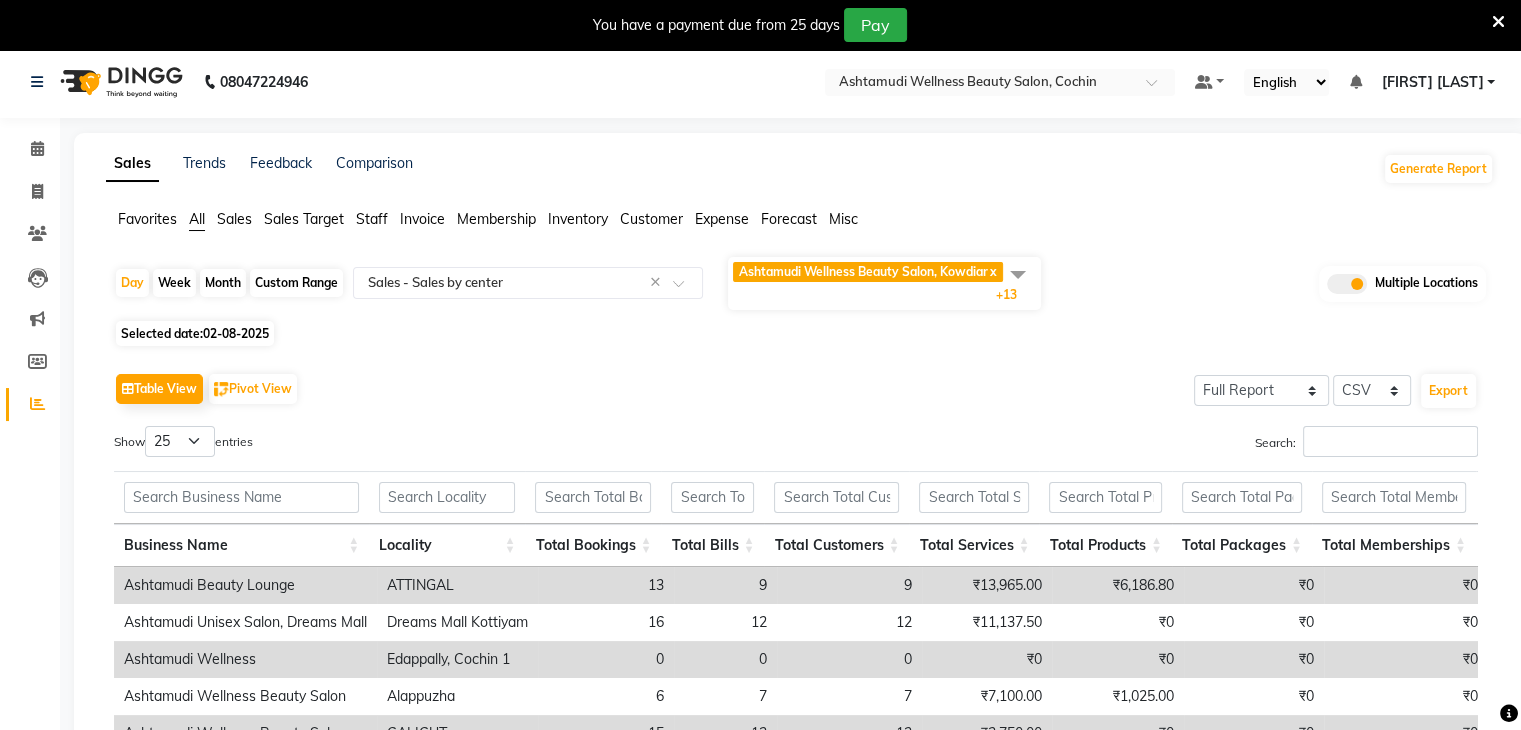 click 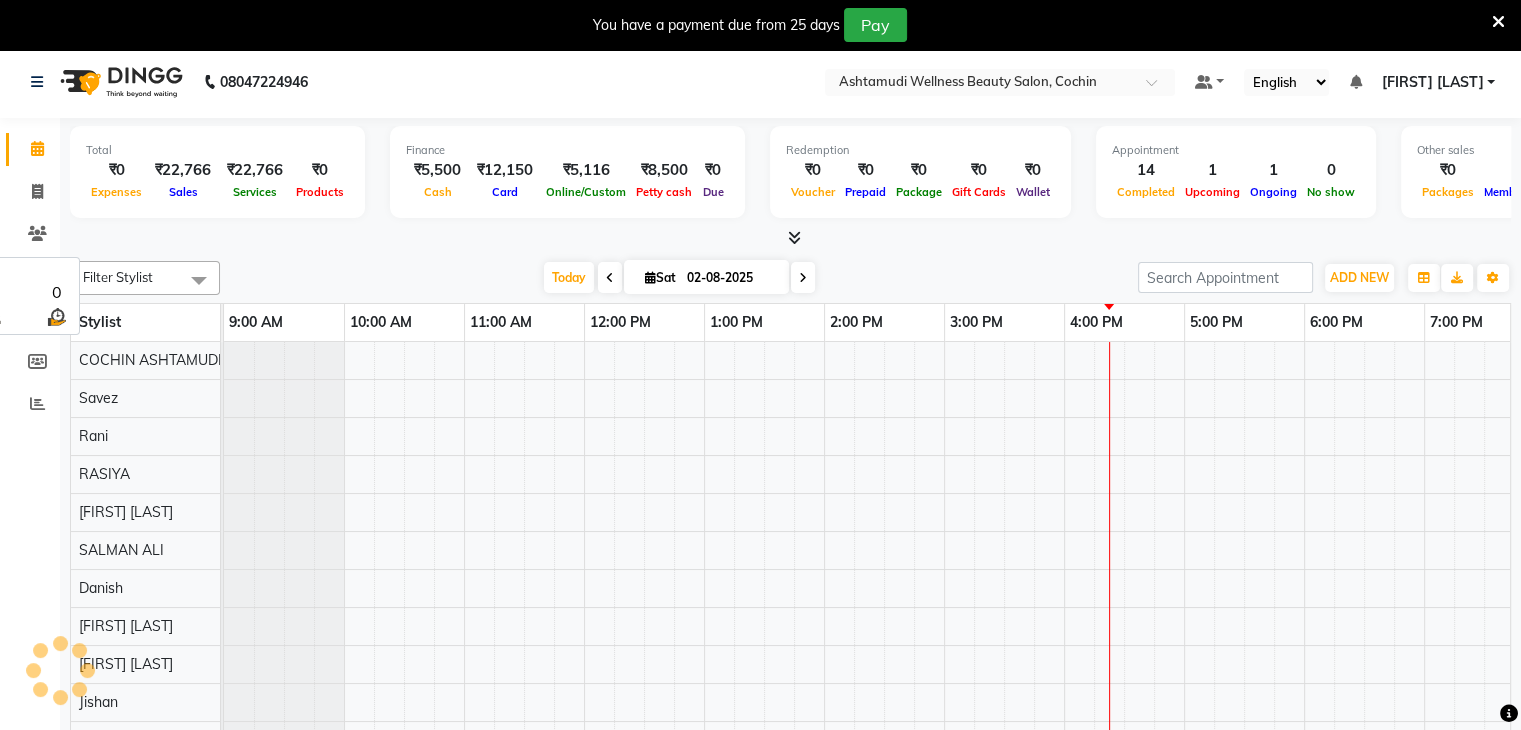 scroll, scrollTop: 0, scrollLeft: 0, axis: both 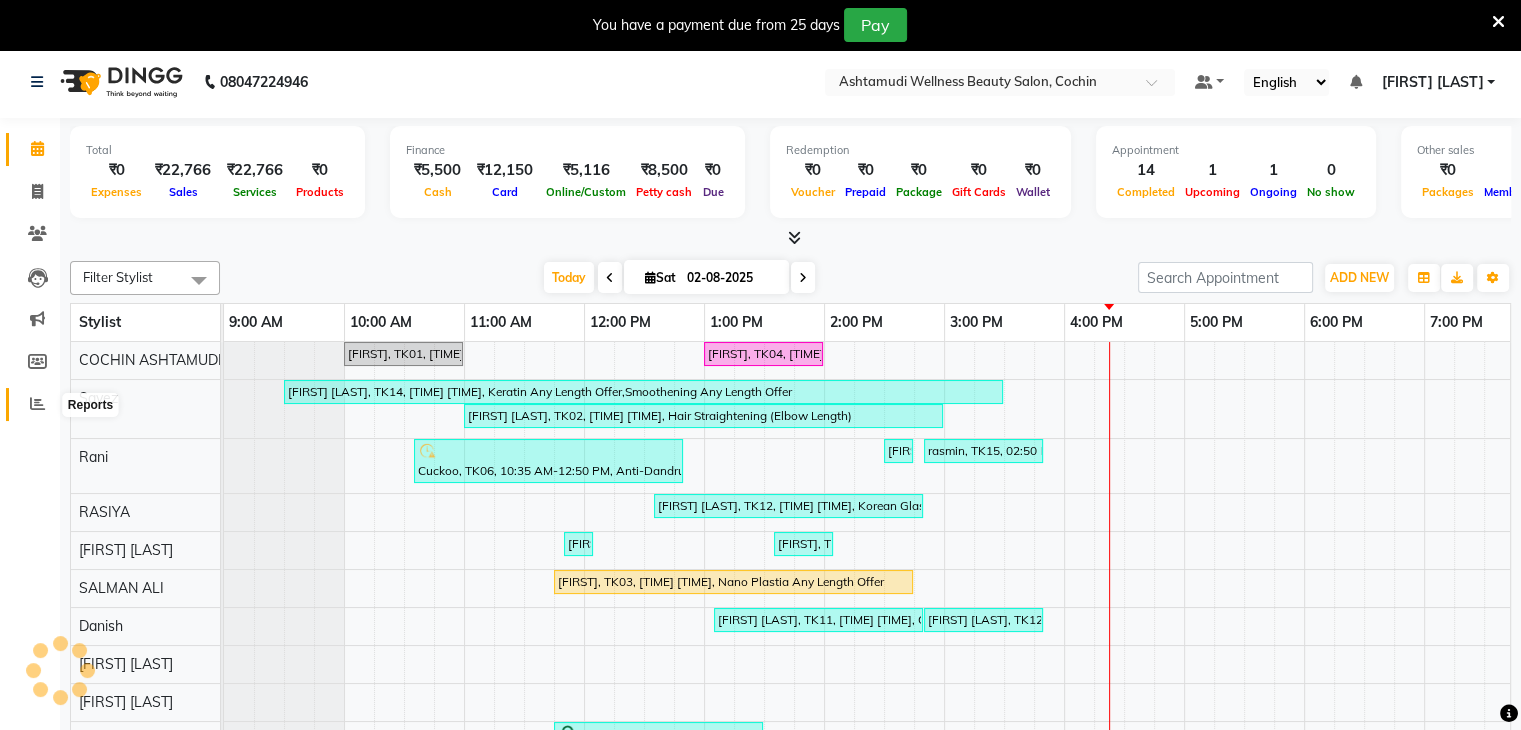 click 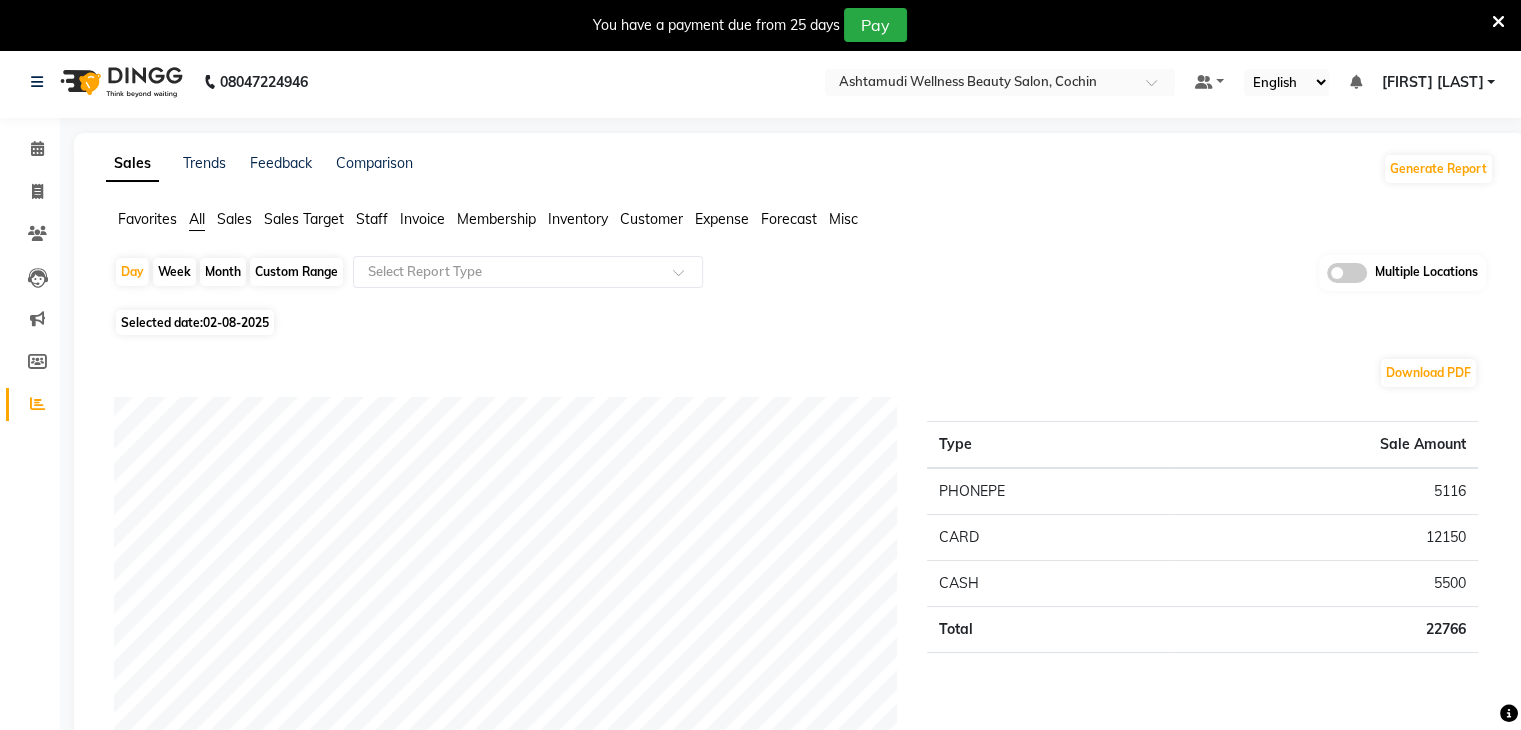 click 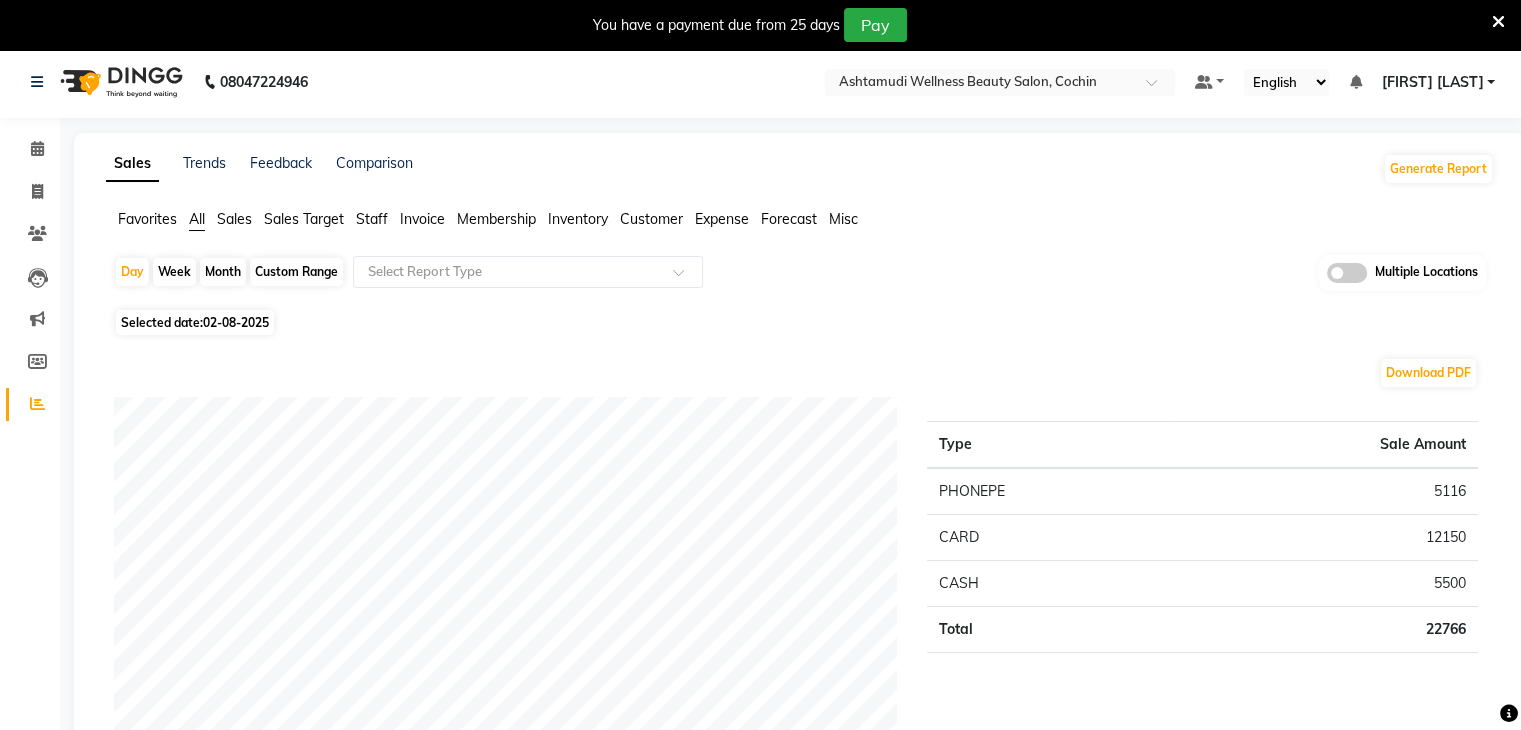 click 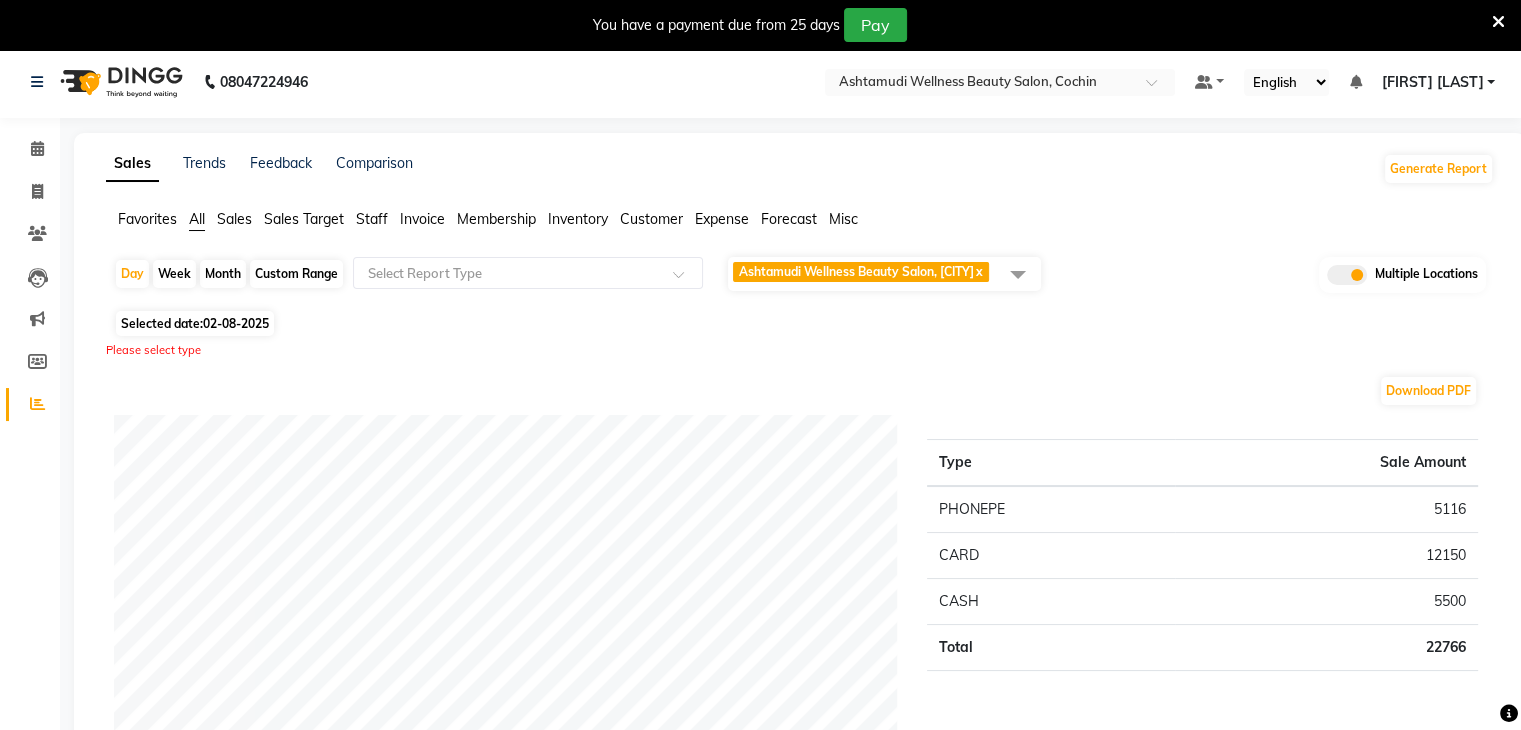 click 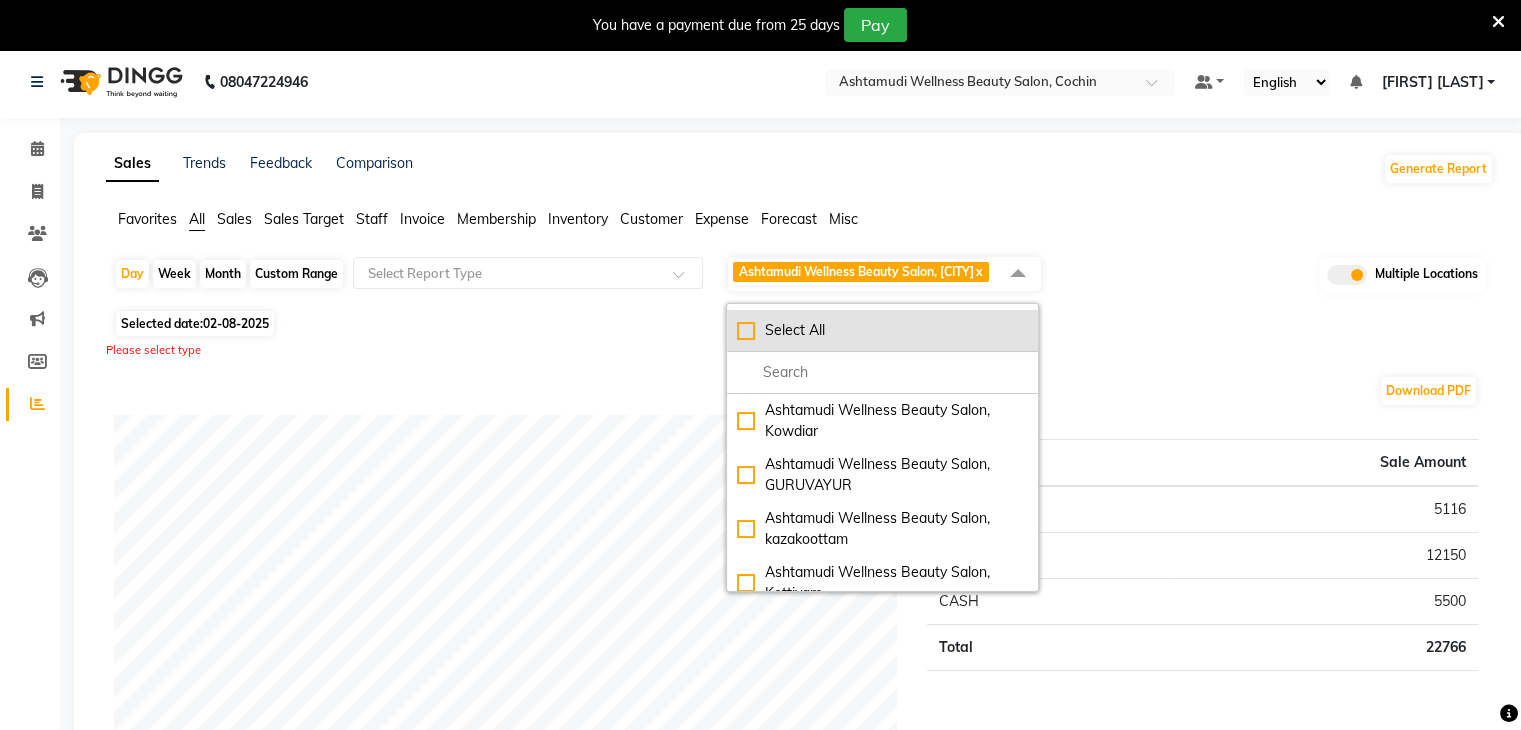 click on "Select All" 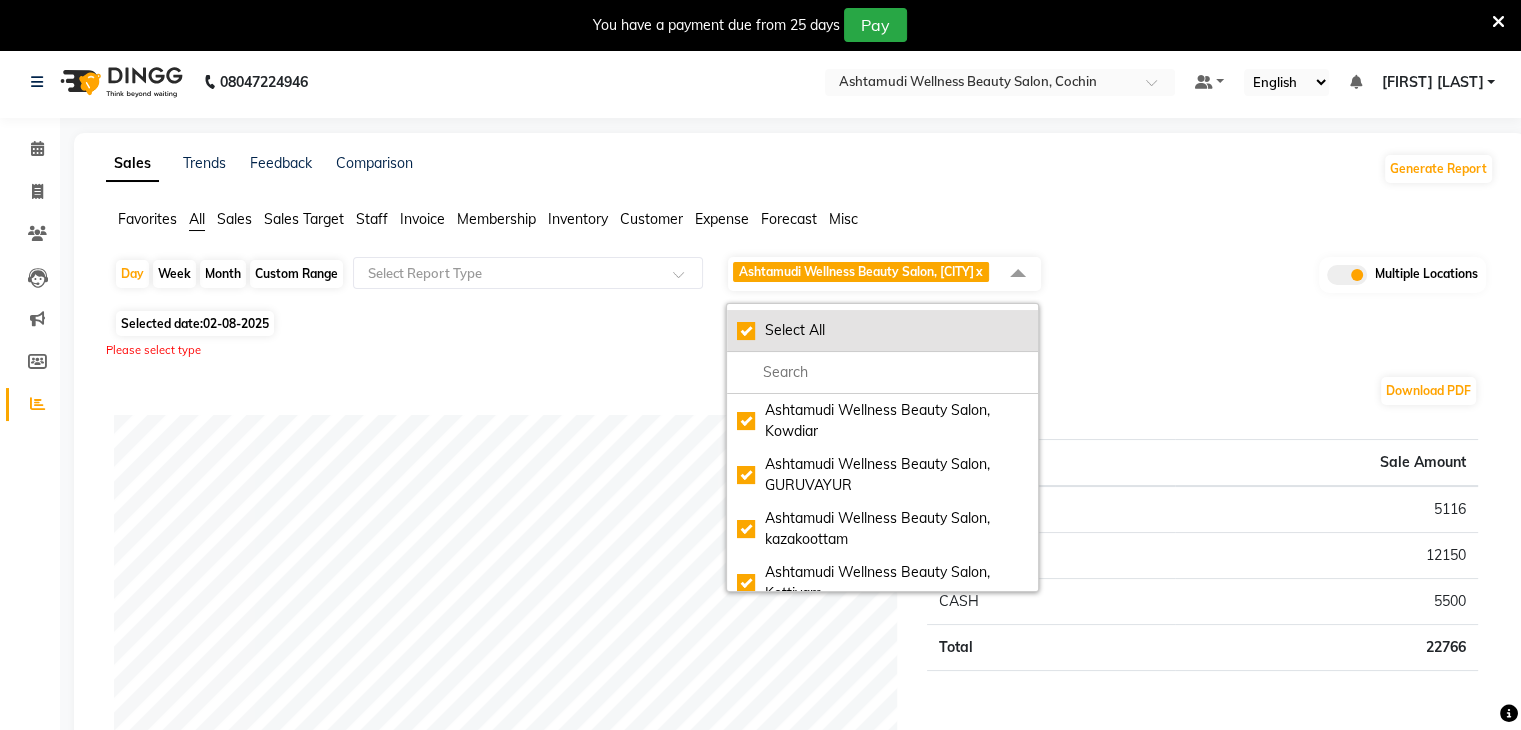 checkbox on "true" 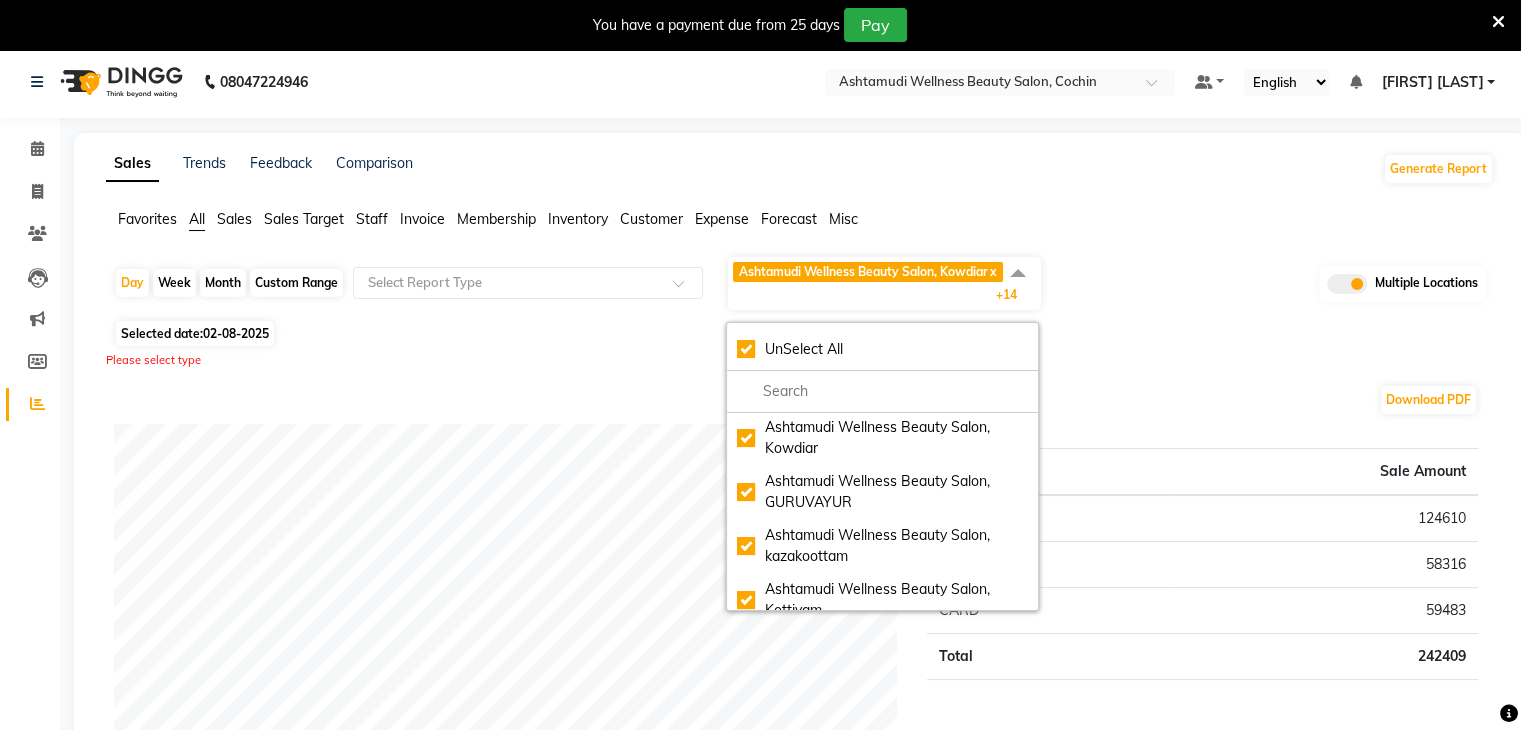 scroll, scrollTop: 0, scrollLeft: 0, axis: both 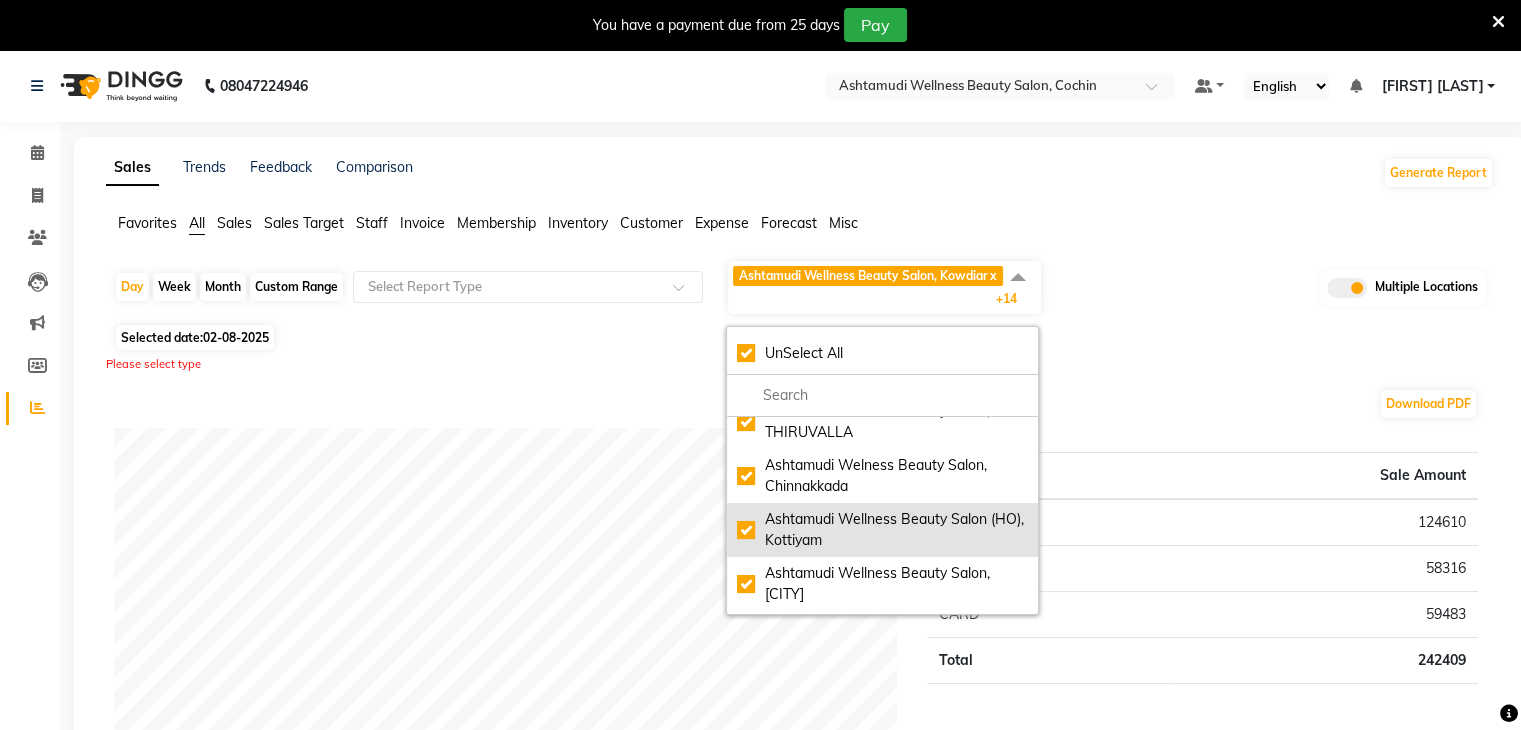 click on "Ashtamudi Wellness Beauty Salon (HO), Kottiyam" 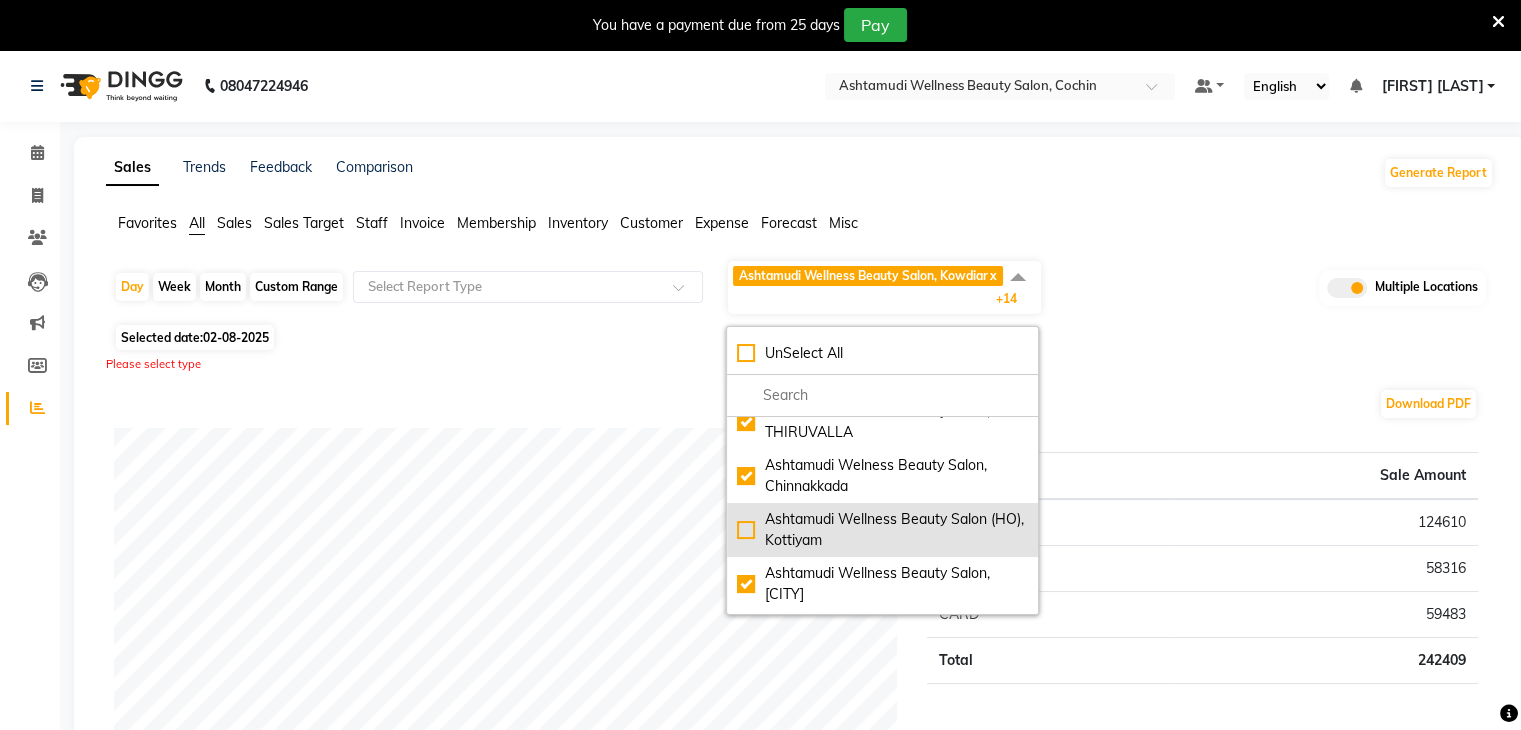 checkbox on "false" 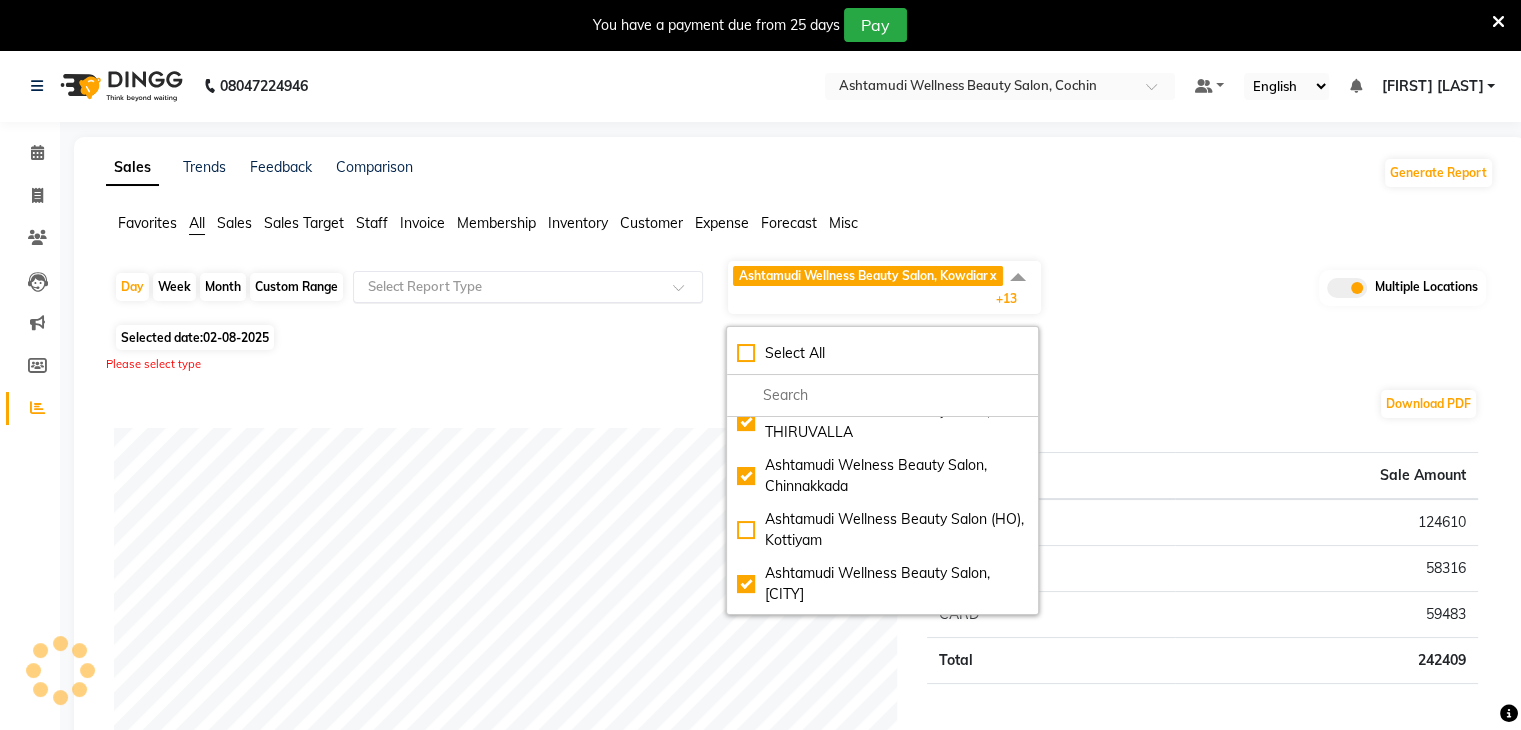 click on "Select Report Type" 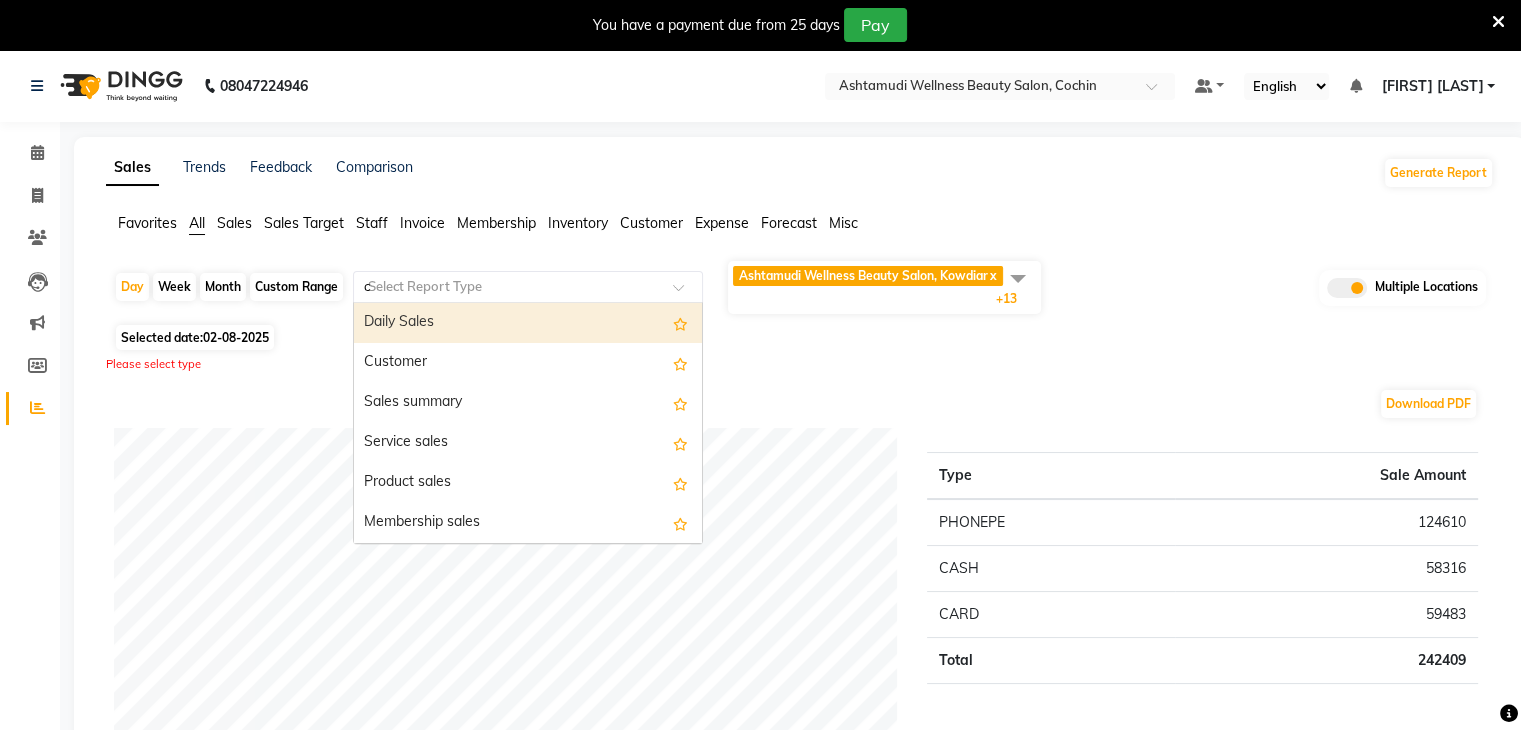 type on "ce" 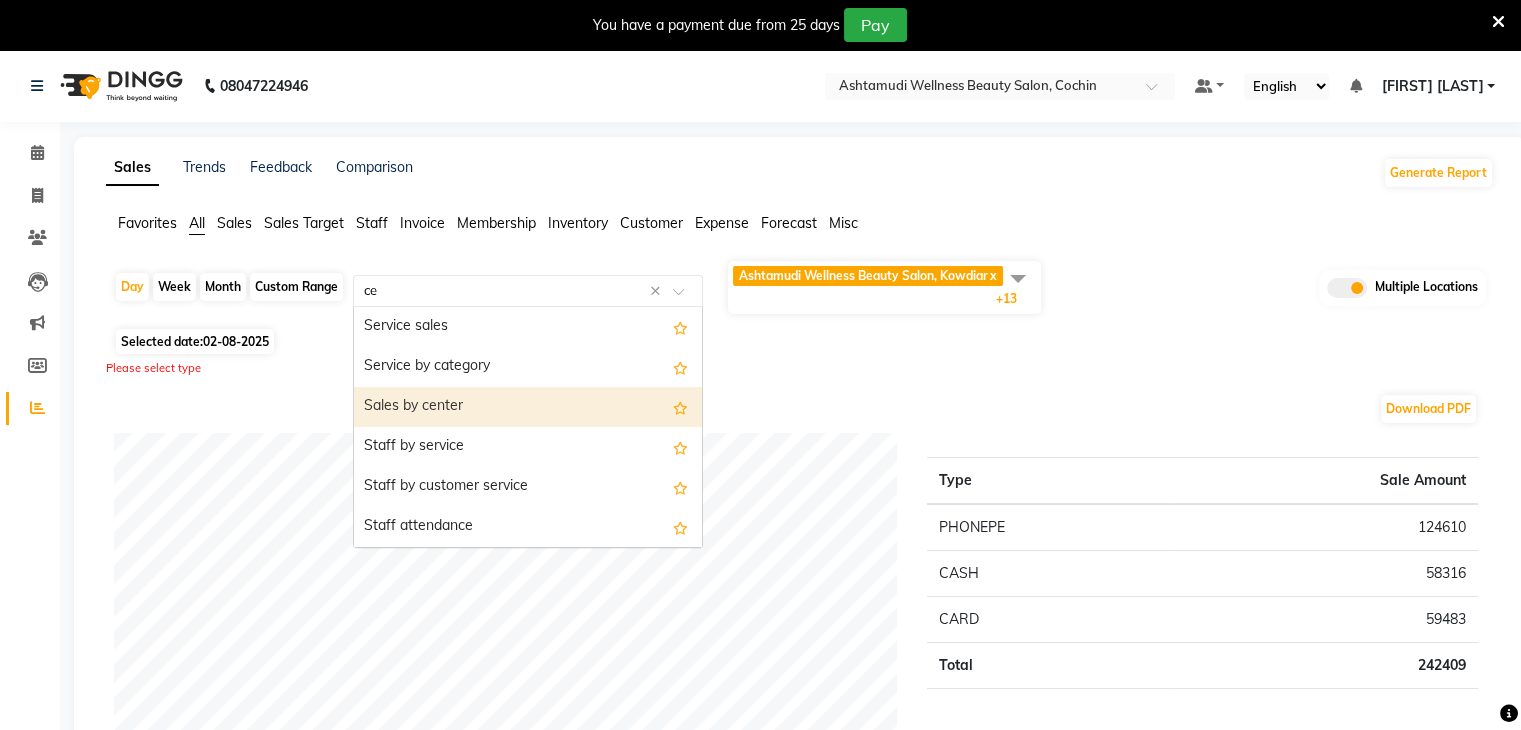 click on "Sales by center" at bounding box center (528, 407) 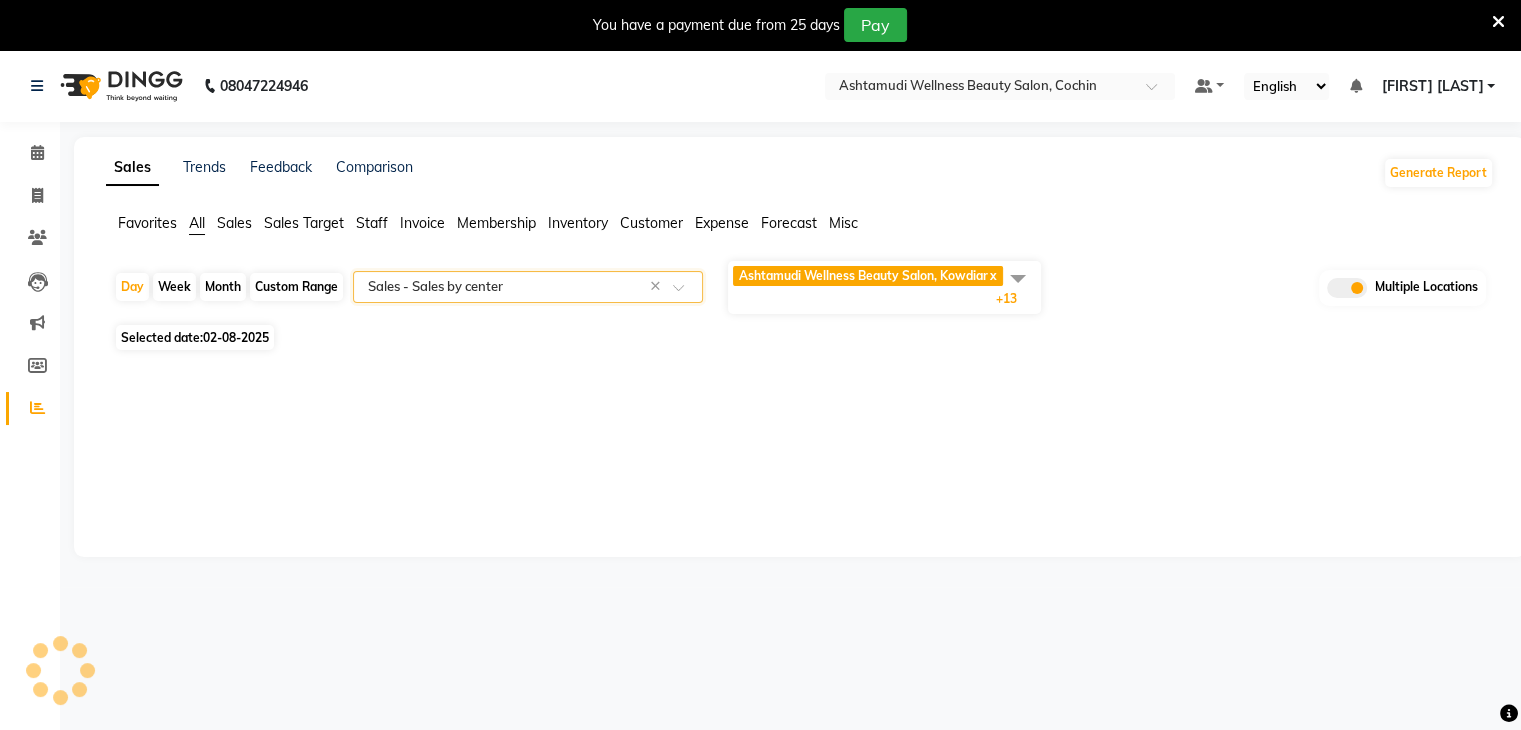 select on "full_report" 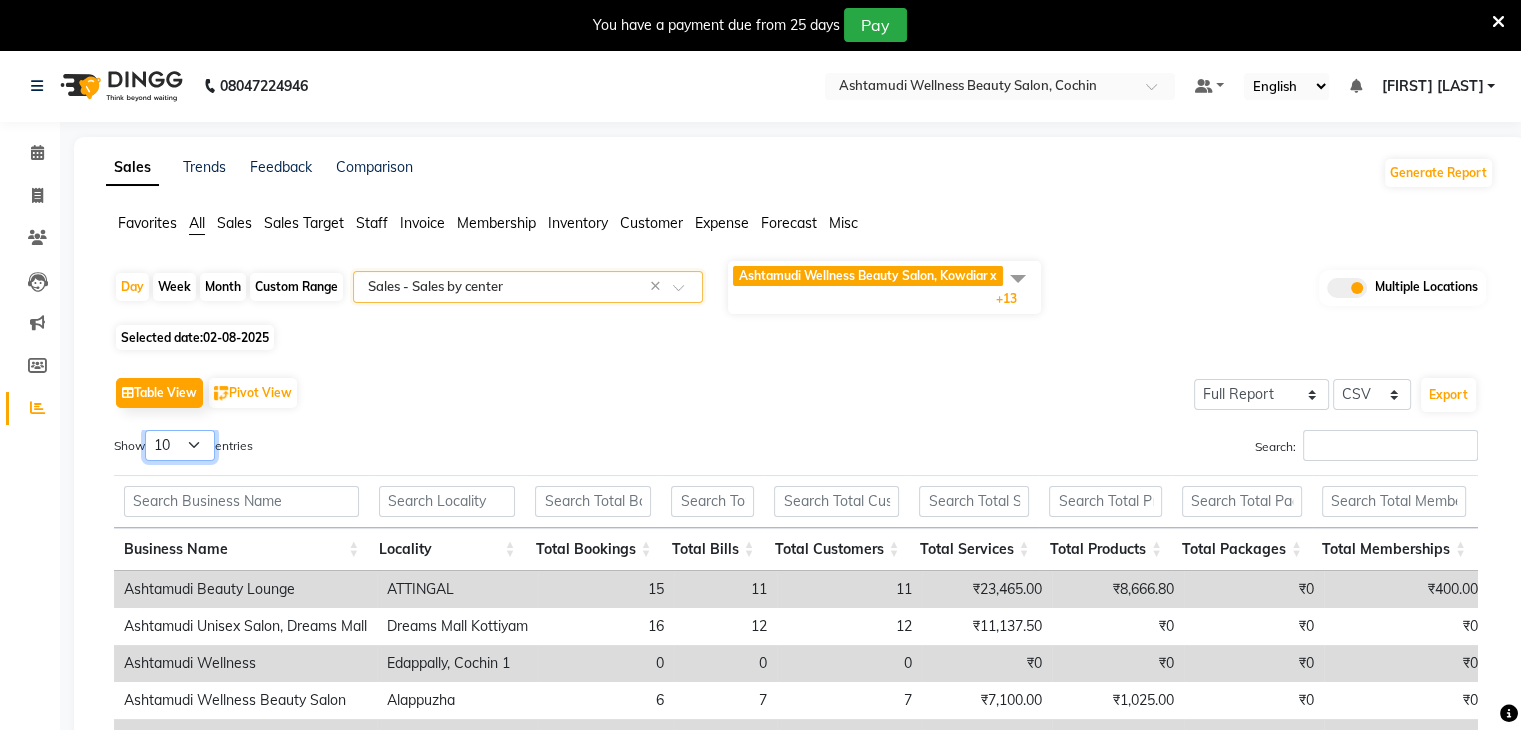 click on "10 25 50 100" at bounding box center [180, 445] 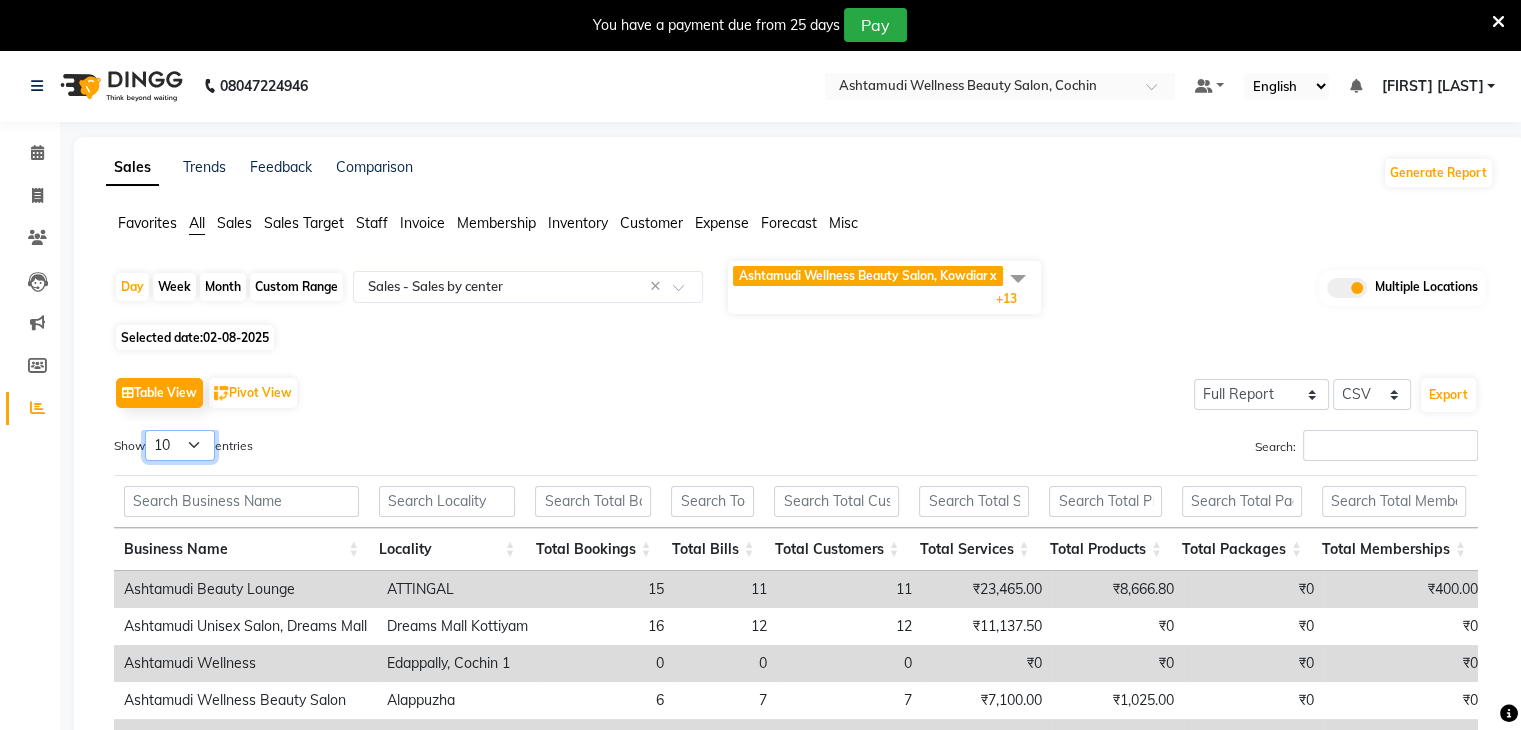 select on "25" 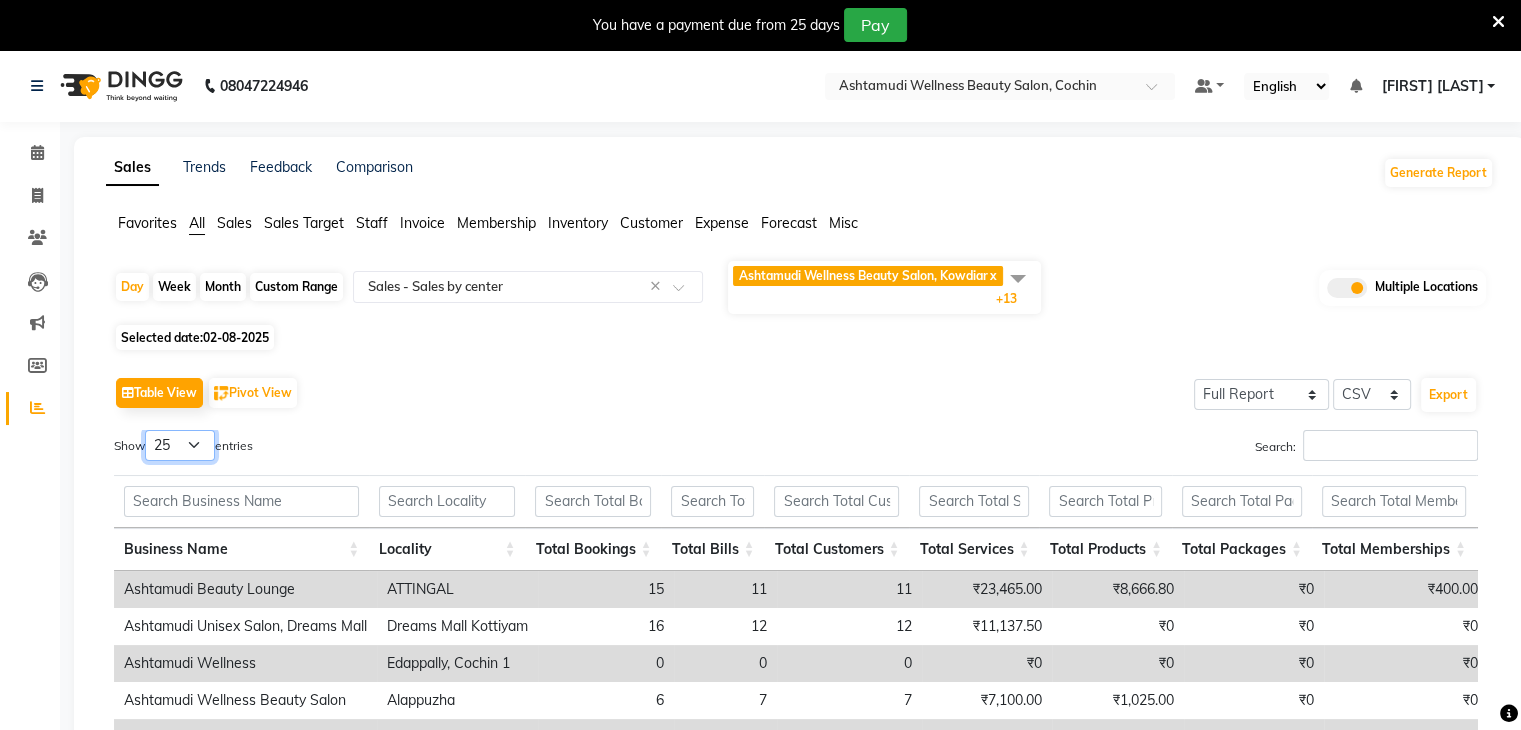 click on "10 25 50 100" at bounding box center [180, 445] 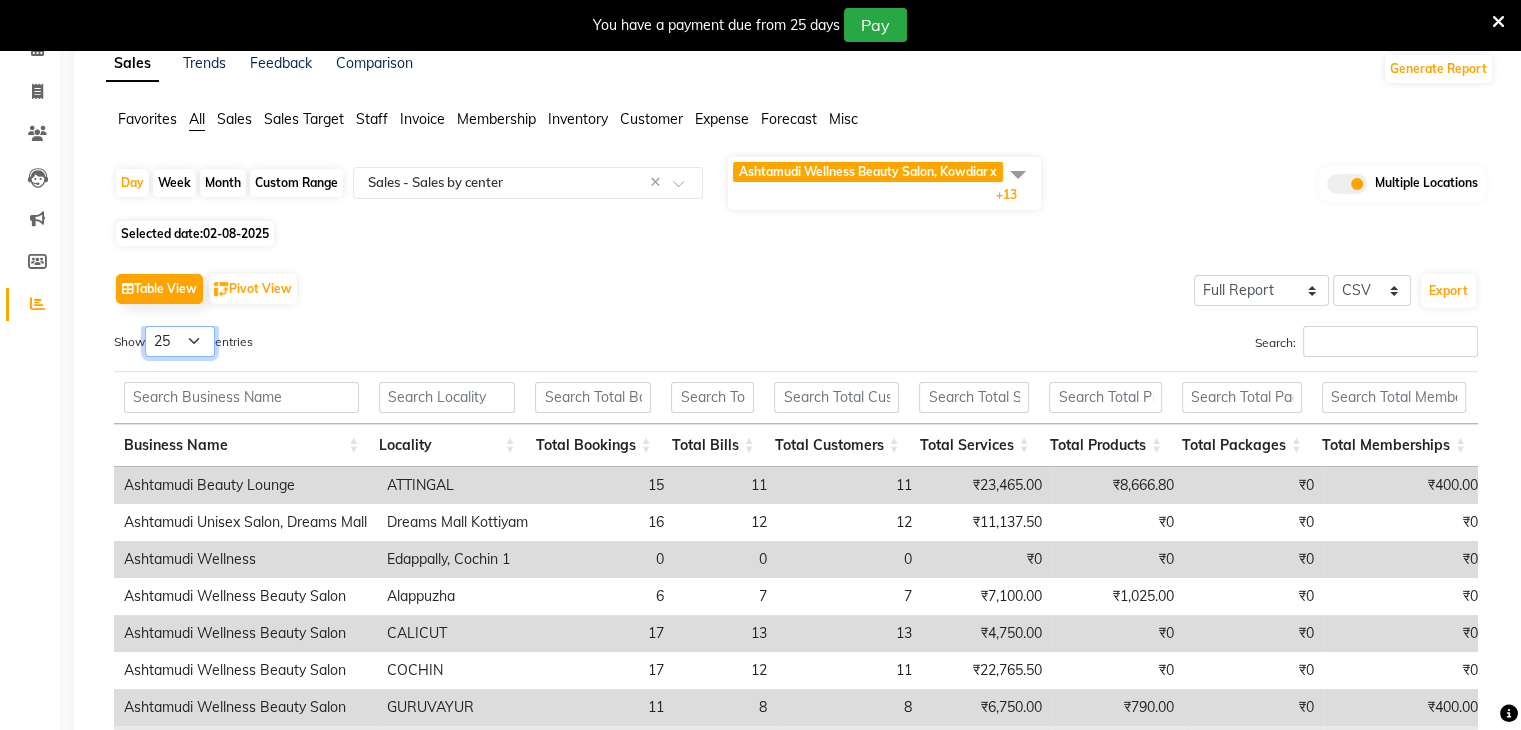 scroll, scrollTop: 404, scrollLeft: 0, axis: vertical 